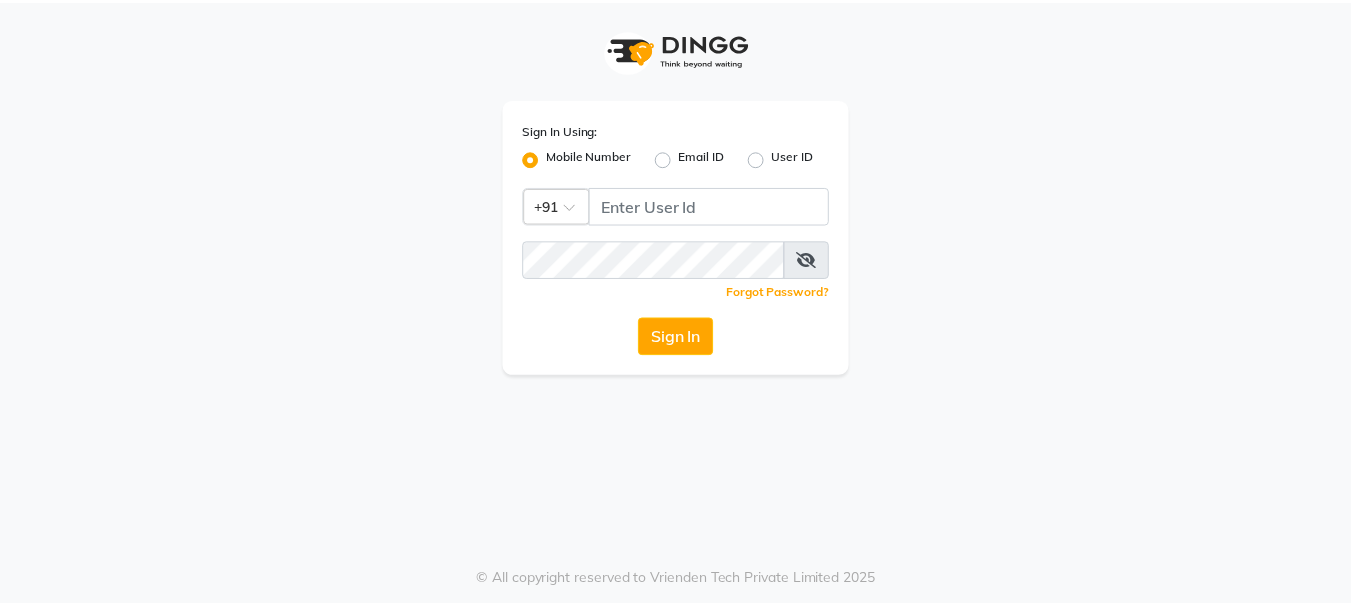 scroll, scrollTop: 0, scrollLeft: 0, axis: both 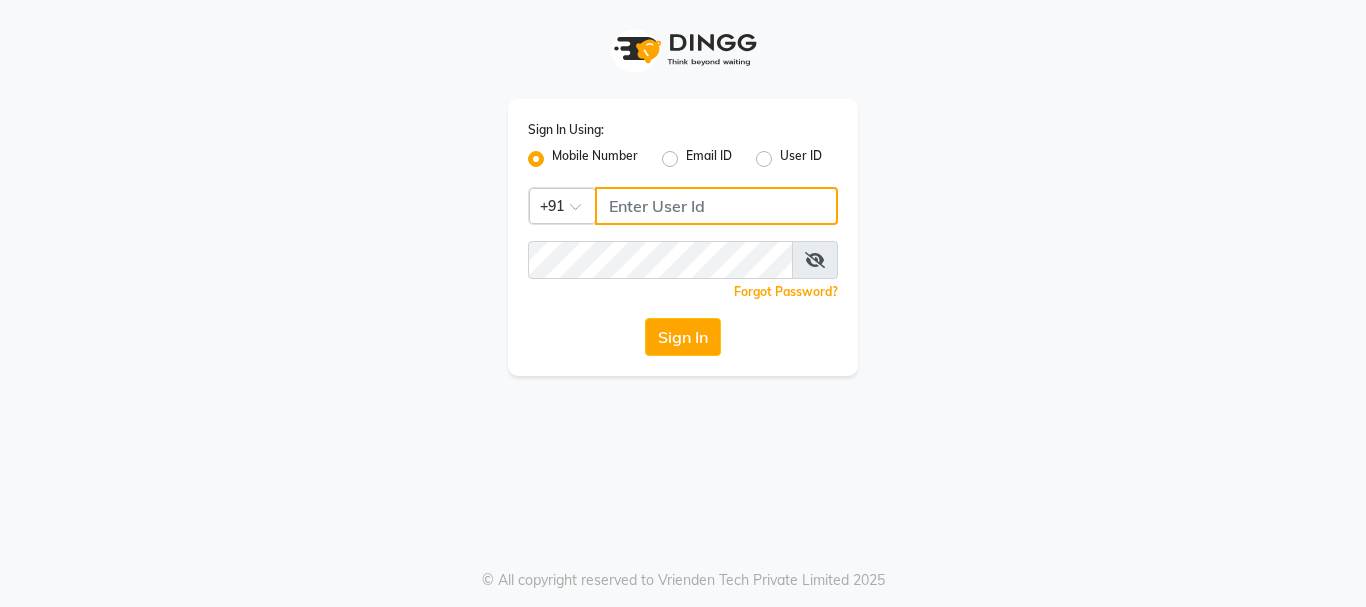 click 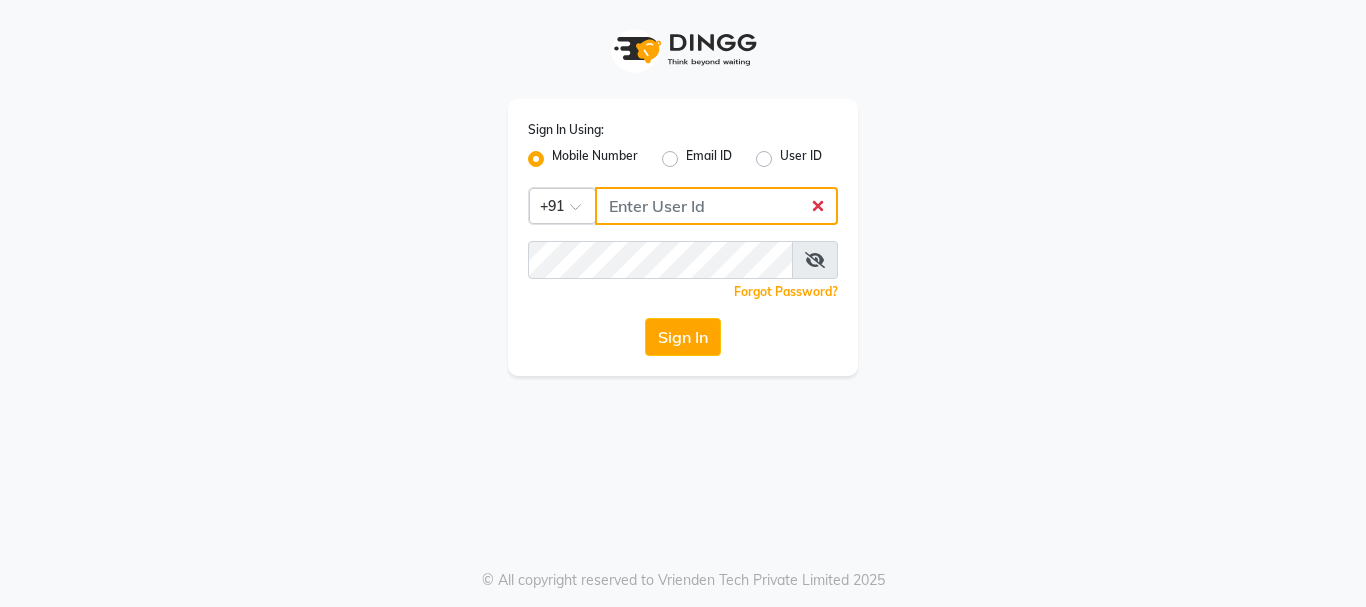 click 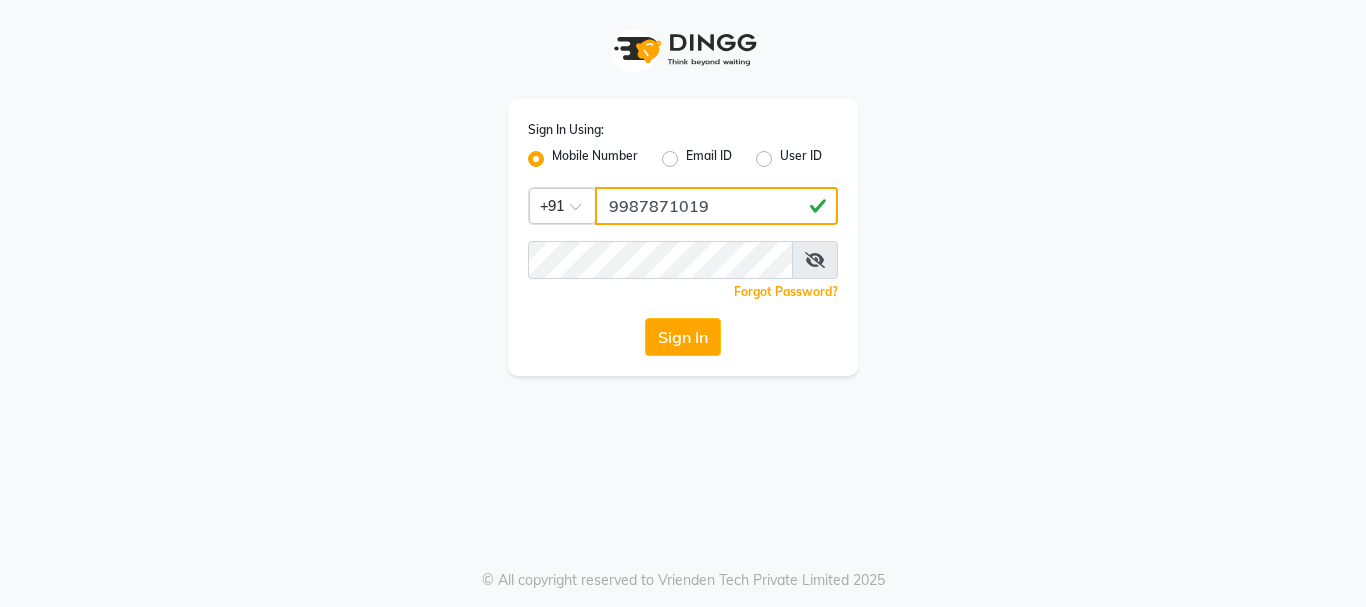 click on "9987871019" 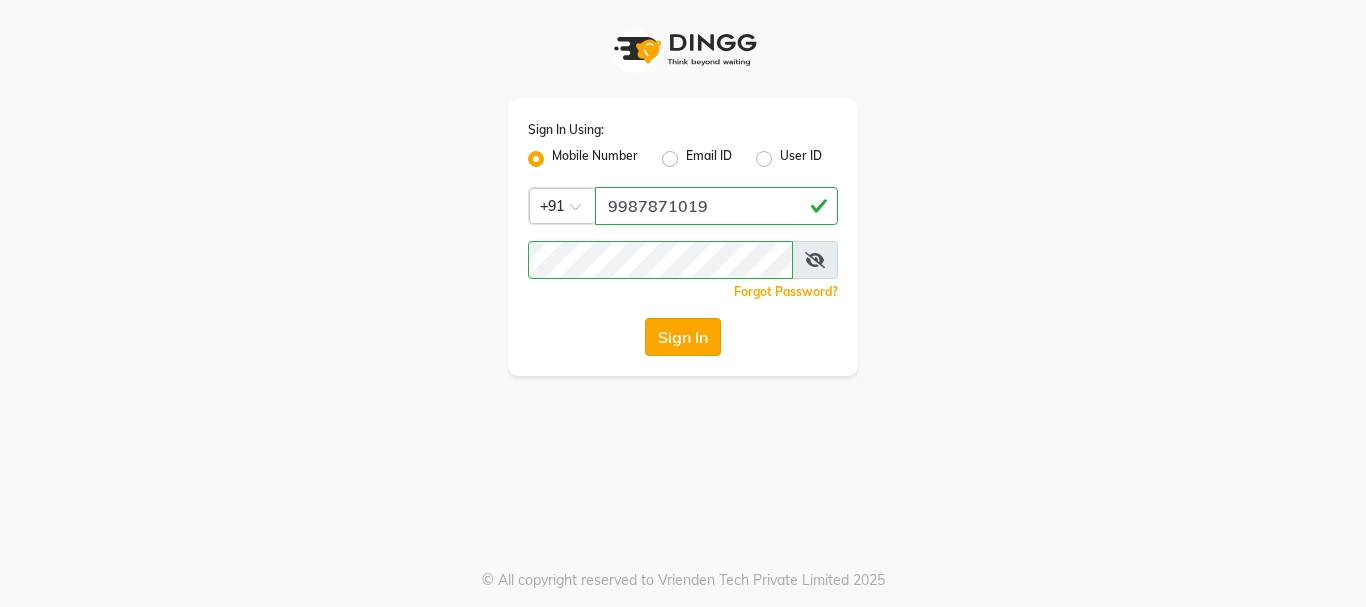 click on "Sign In" 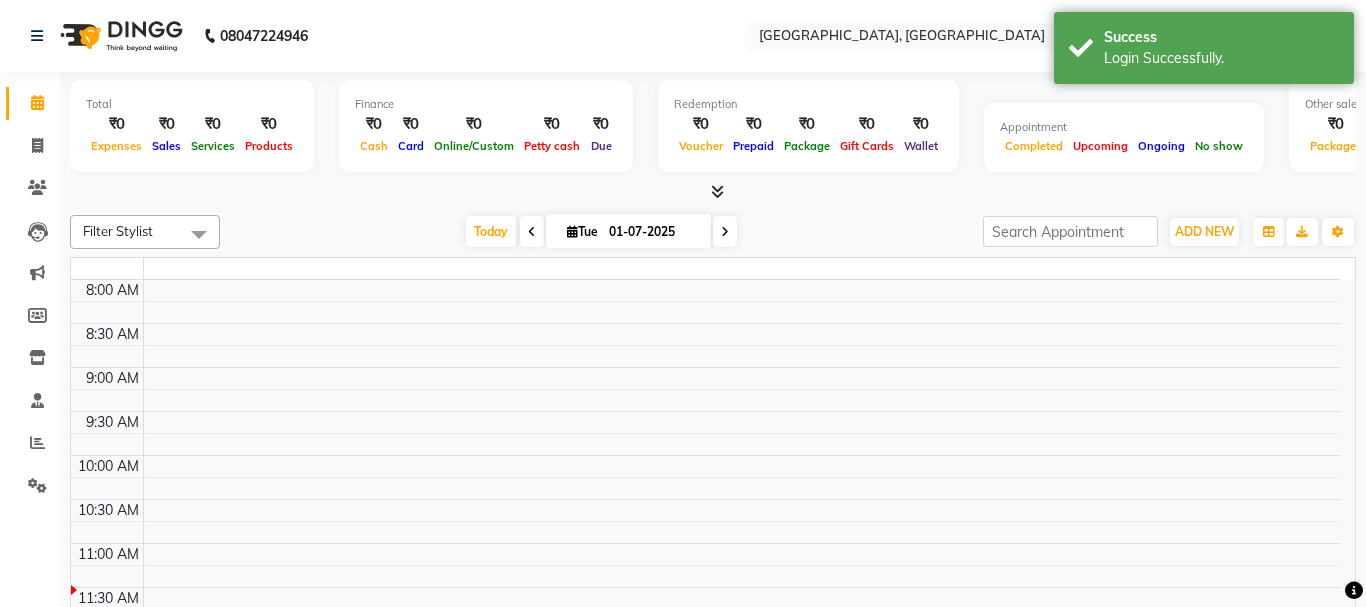 select on "en" 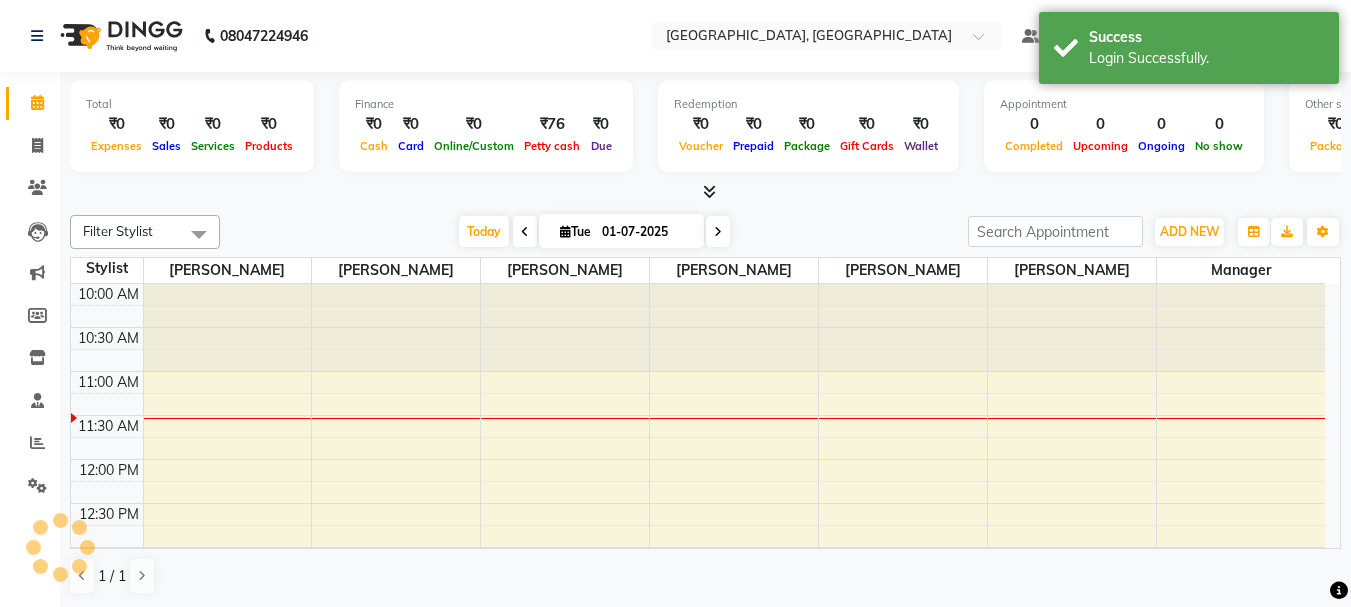 scroll, scrollTop: 0, scrollLeft: 0, axis: both 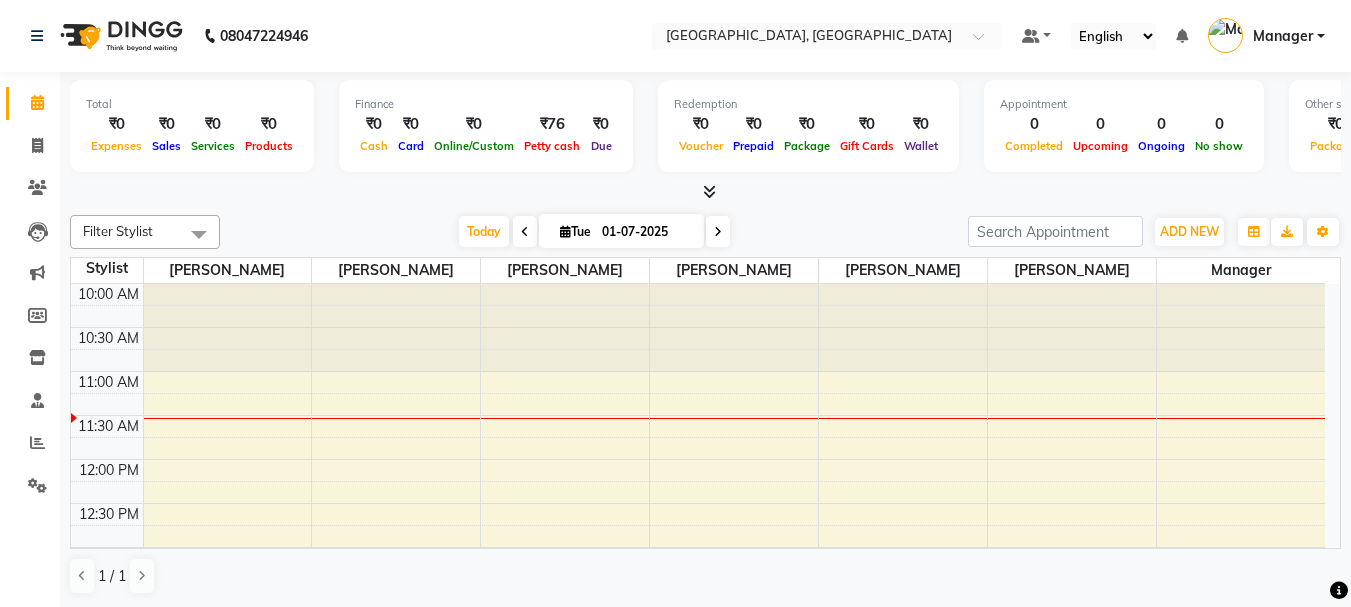 click at bounding box center (718, 231) 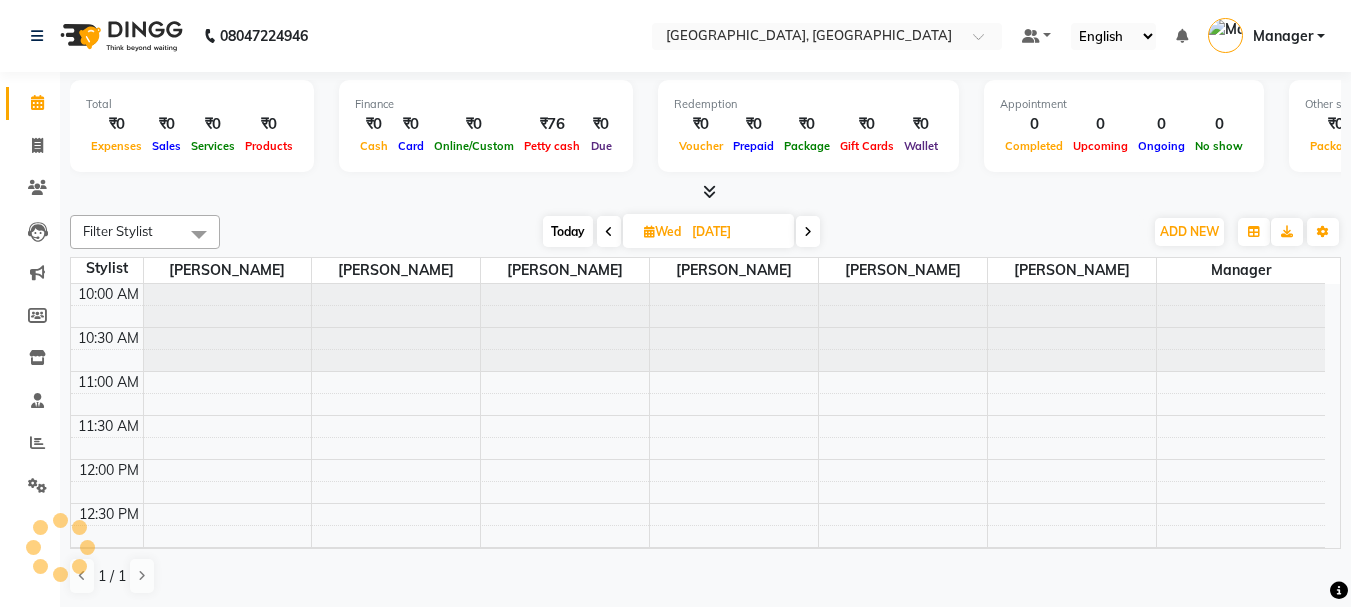 scroll, scrollTop: 89, scrollLeft: 0, axis: vertical 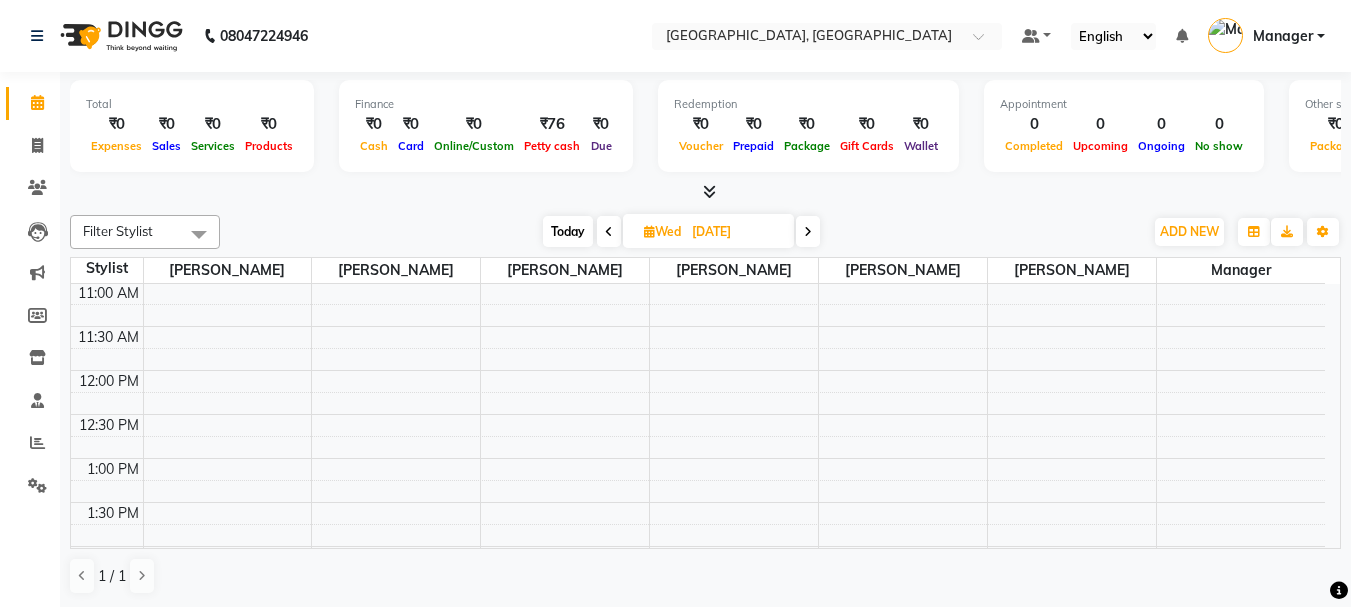 click at bounding box center (808, 232) 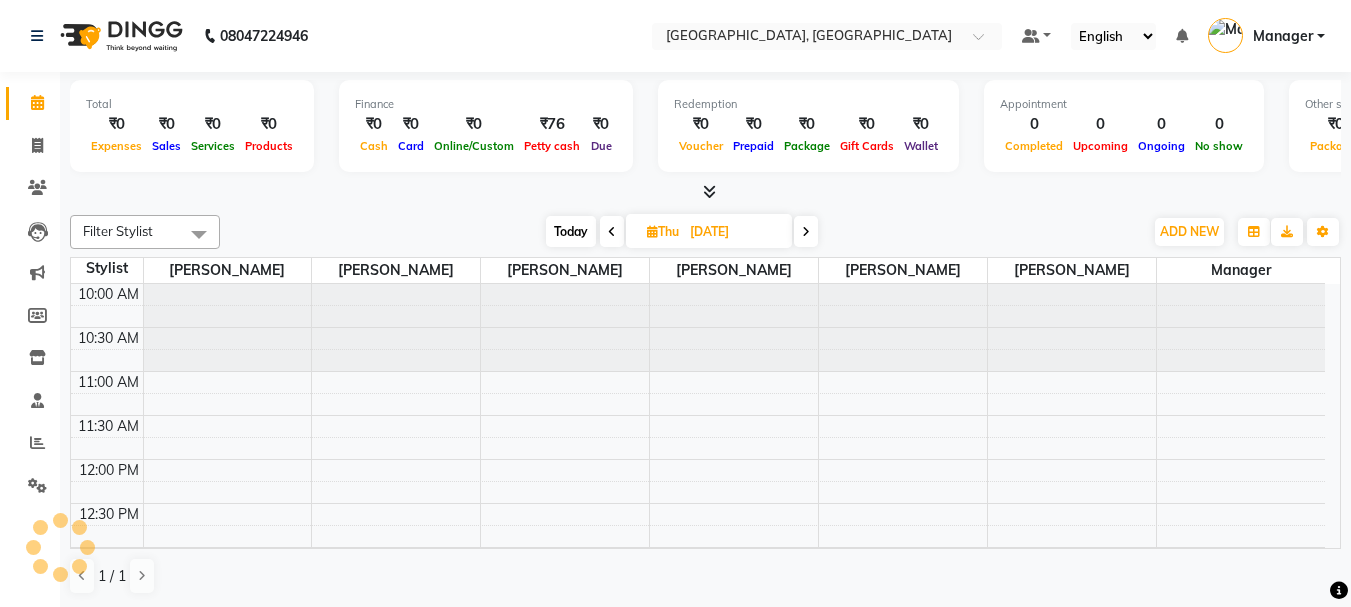 scroll, scrollTop: 89, scrollLeft: 0, axis: vertical 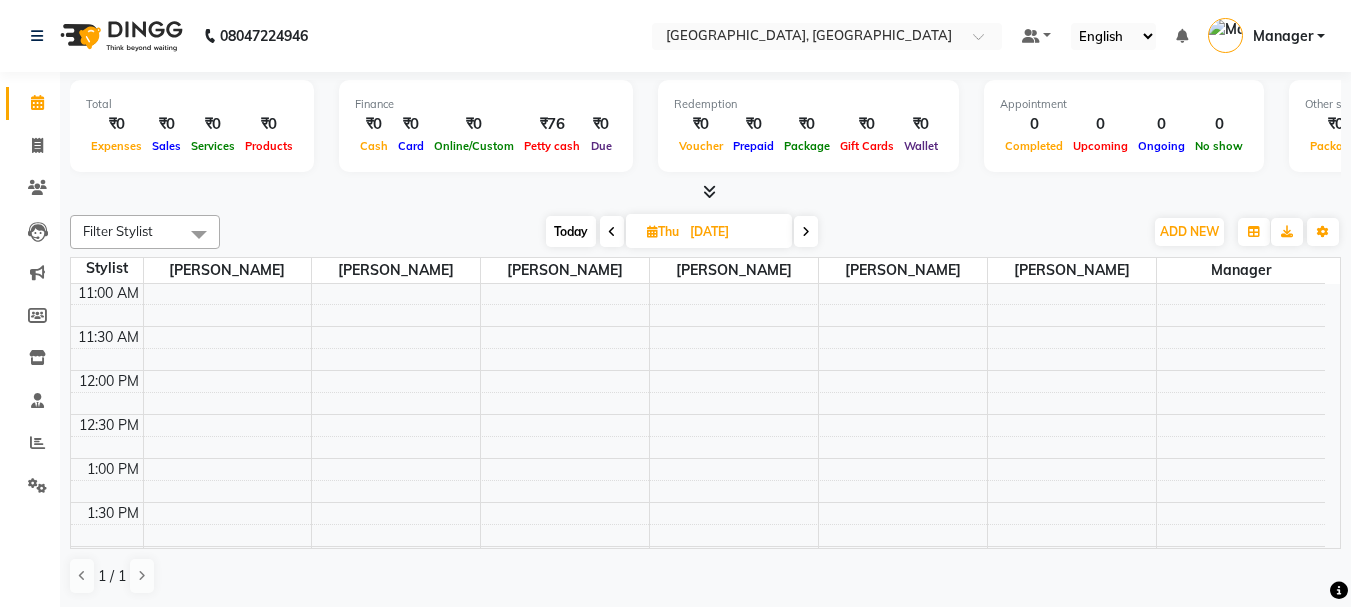 click on "10:00 AM 10:30 AM 11:00 AM 11:30 AM 12:00 PM 12:30 PM 1:00 PM 1:30 PM 2:00 PM 2:30 PM 3:00 PM 3:30 PM 4:00 PM 4:30 PM 5:00 PM 5:30 PM 6:00 PM 6:30 PM 7:00 PM 7:30 PM 8:00 PM 8:30 PM 9:00 PM 9:30 PM 10:00 PM 10:30 PM 11:00 PM 11:30 PM" at bounding box center [698, 810] 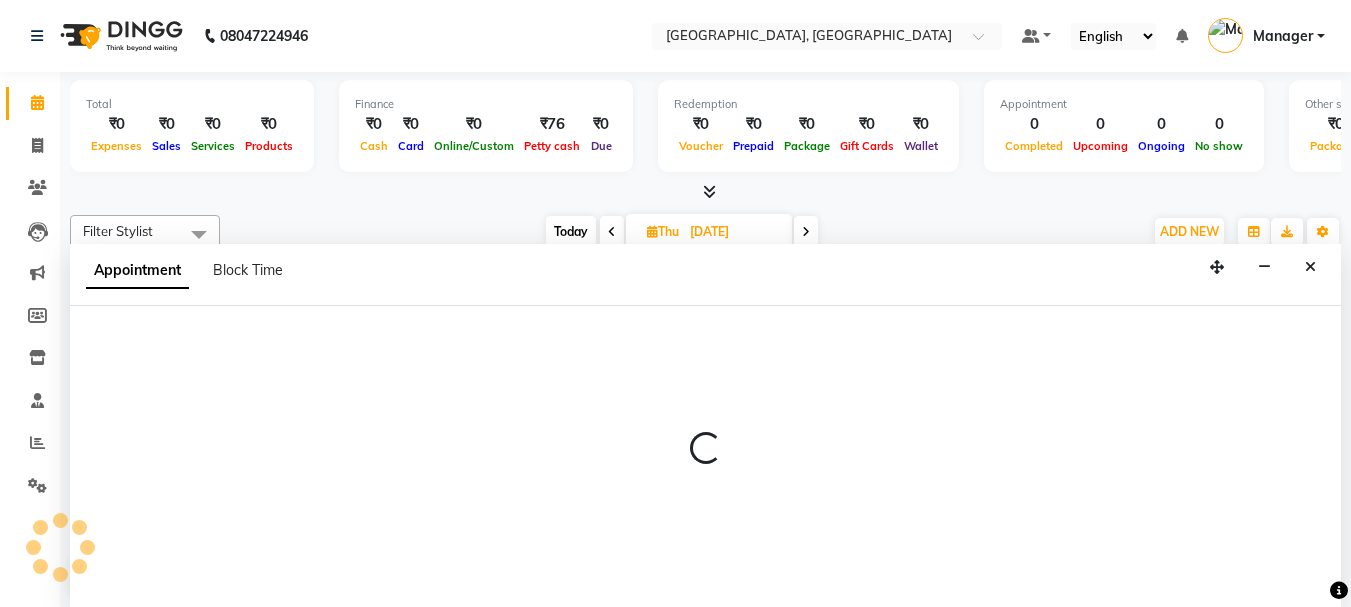 scroll, scrollTop: 1, scrollLeft: 0, axis: vertical 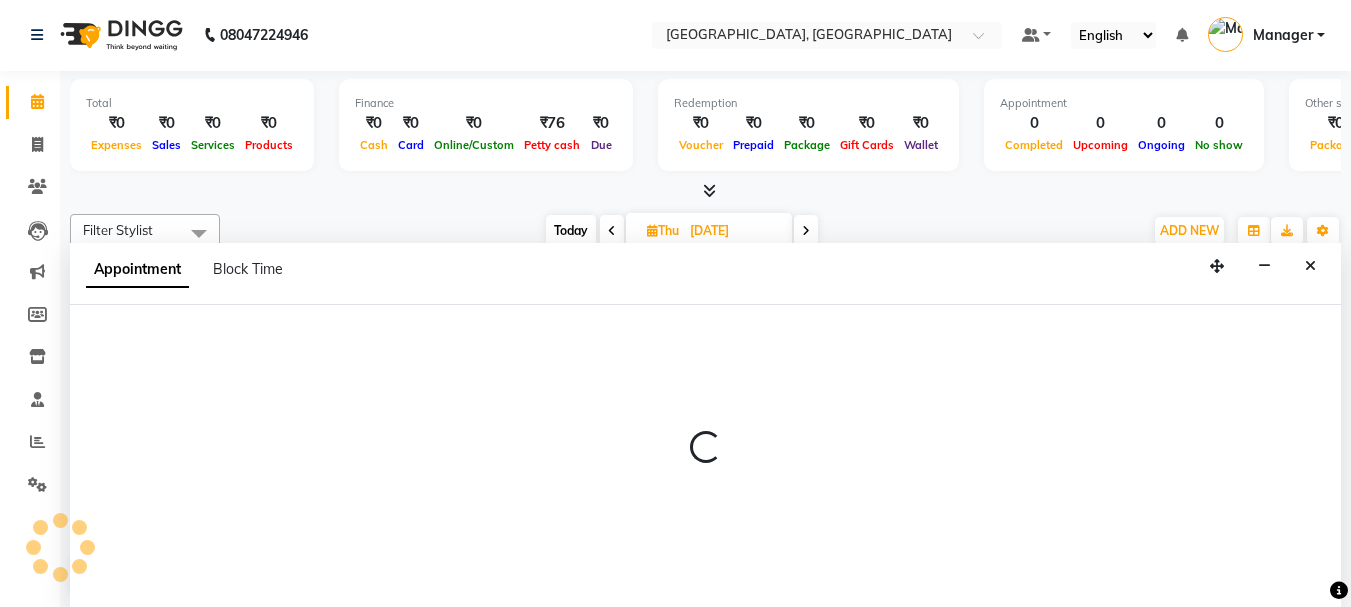 select on "69044" 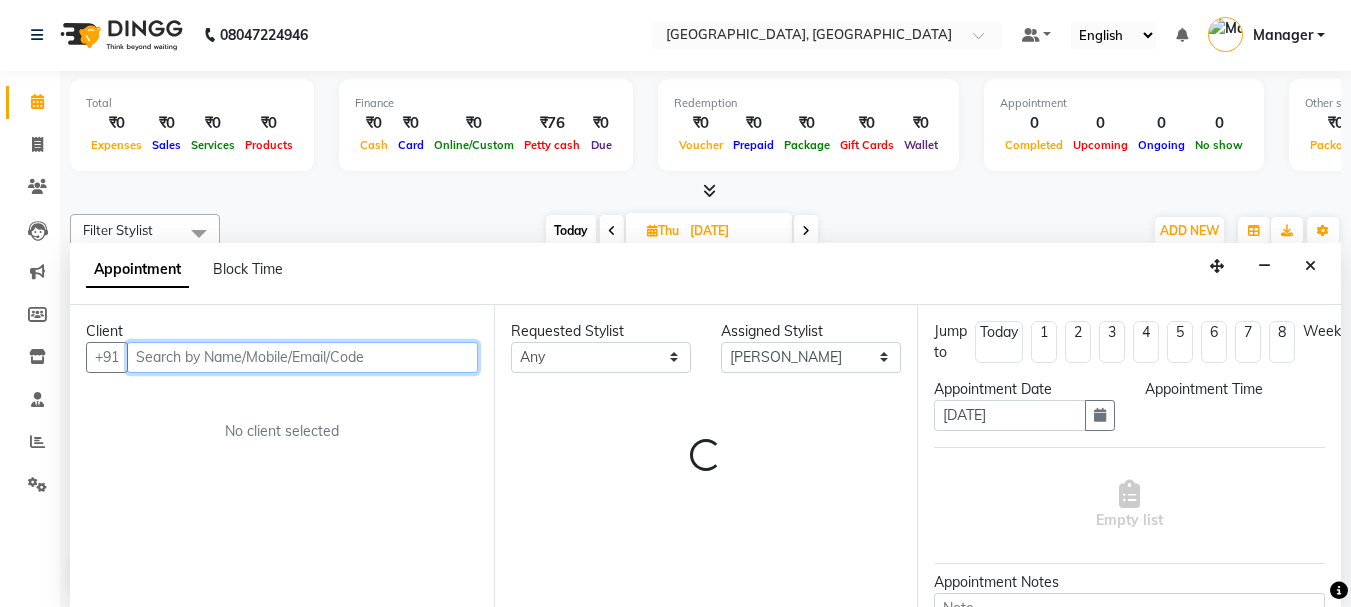 select on "780" 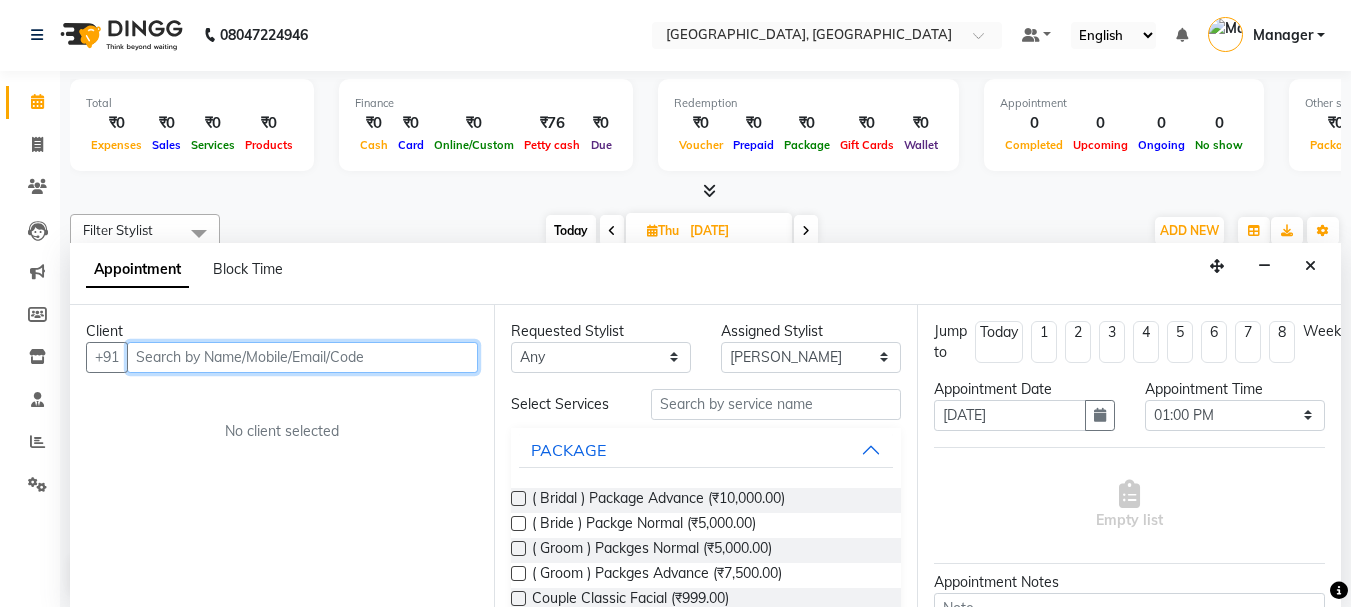 click at bounding box center [302, 357] 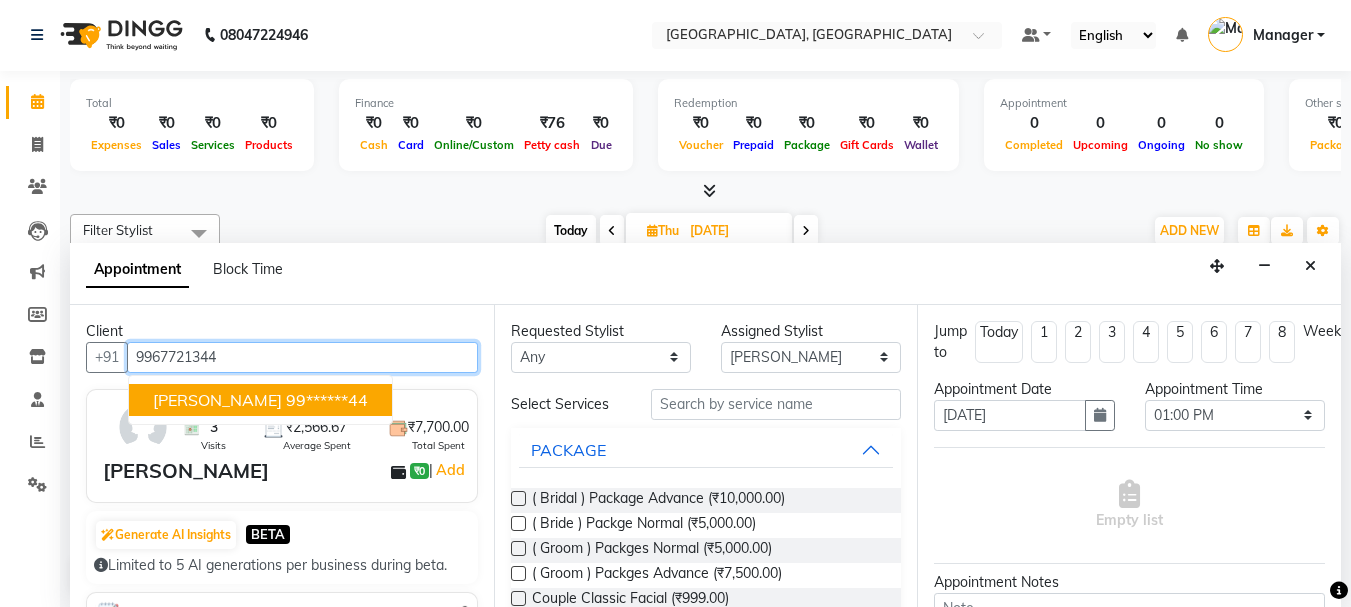 click on "99******44" at bounding box center (327, 400) 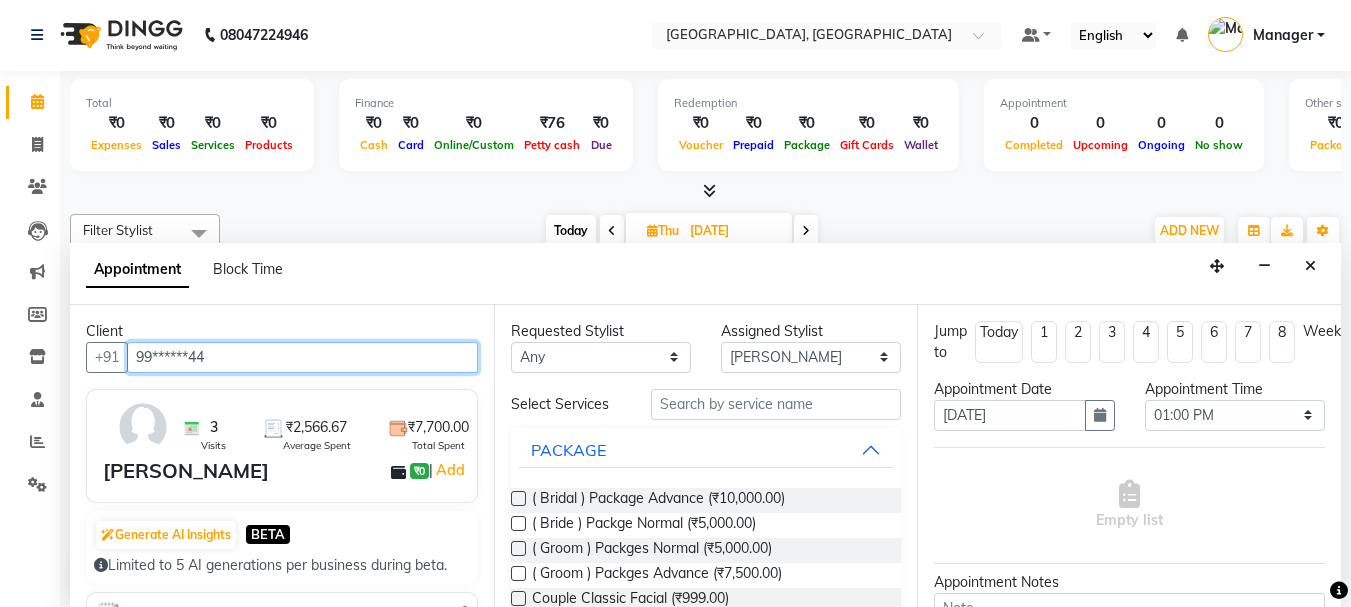 type on "99******44" 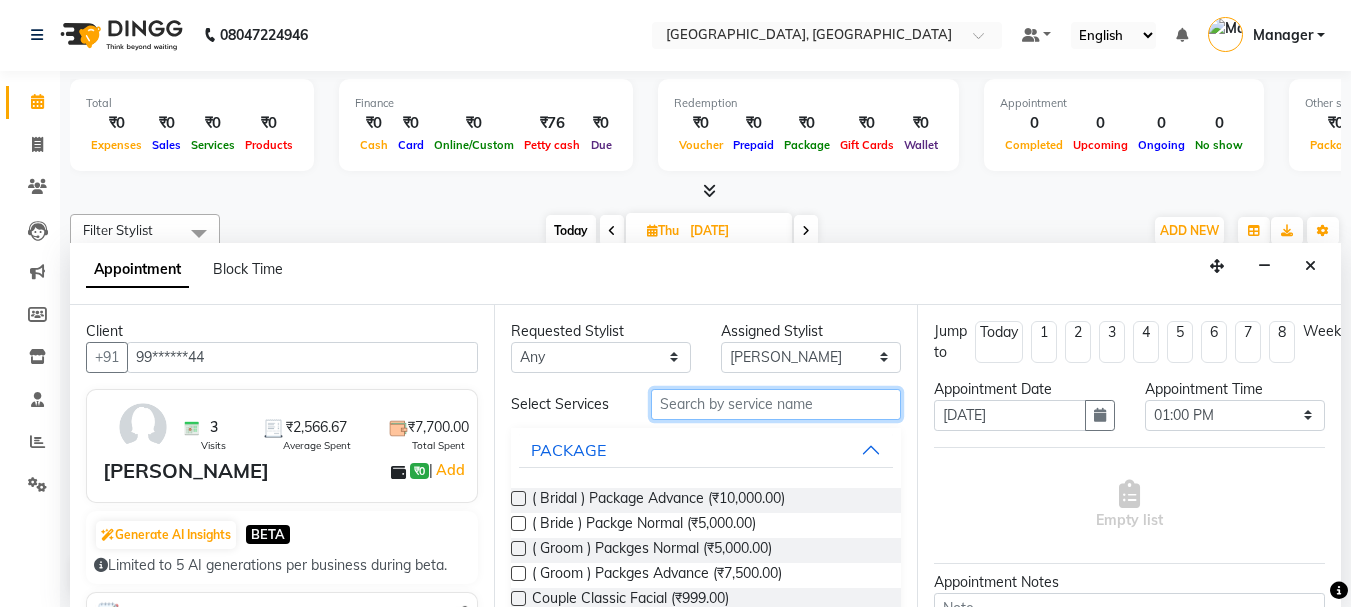 click at bounding box center [776, 404] 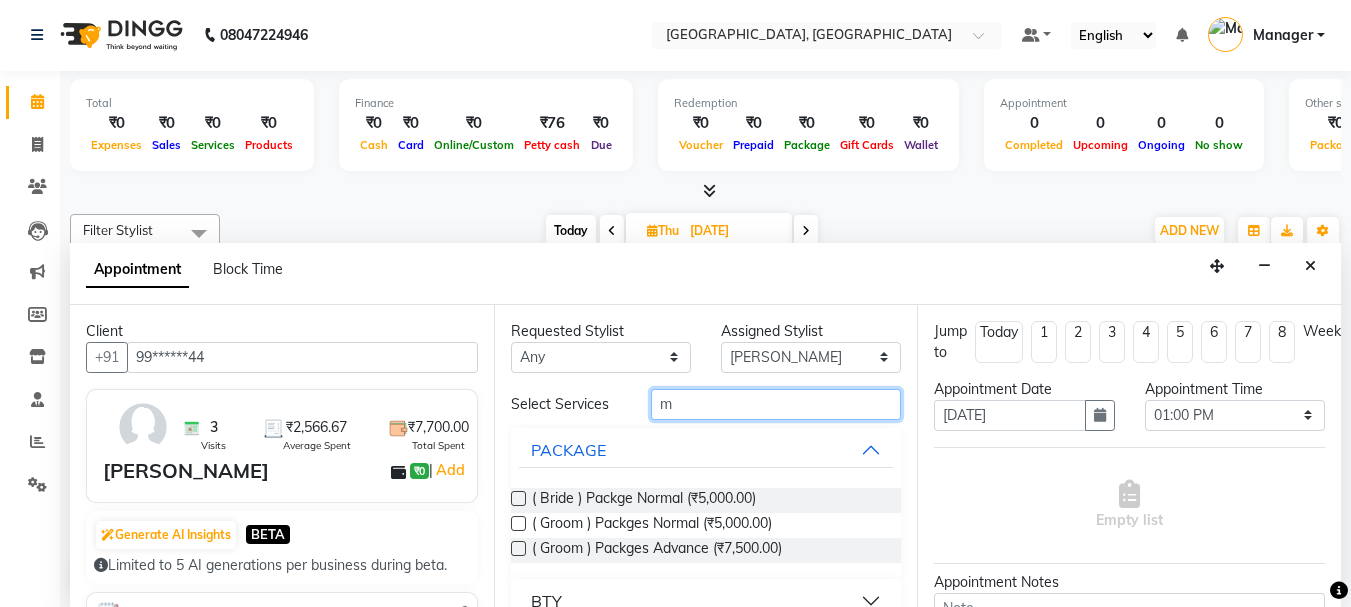 click on "m" at bounding box center [776, 404] 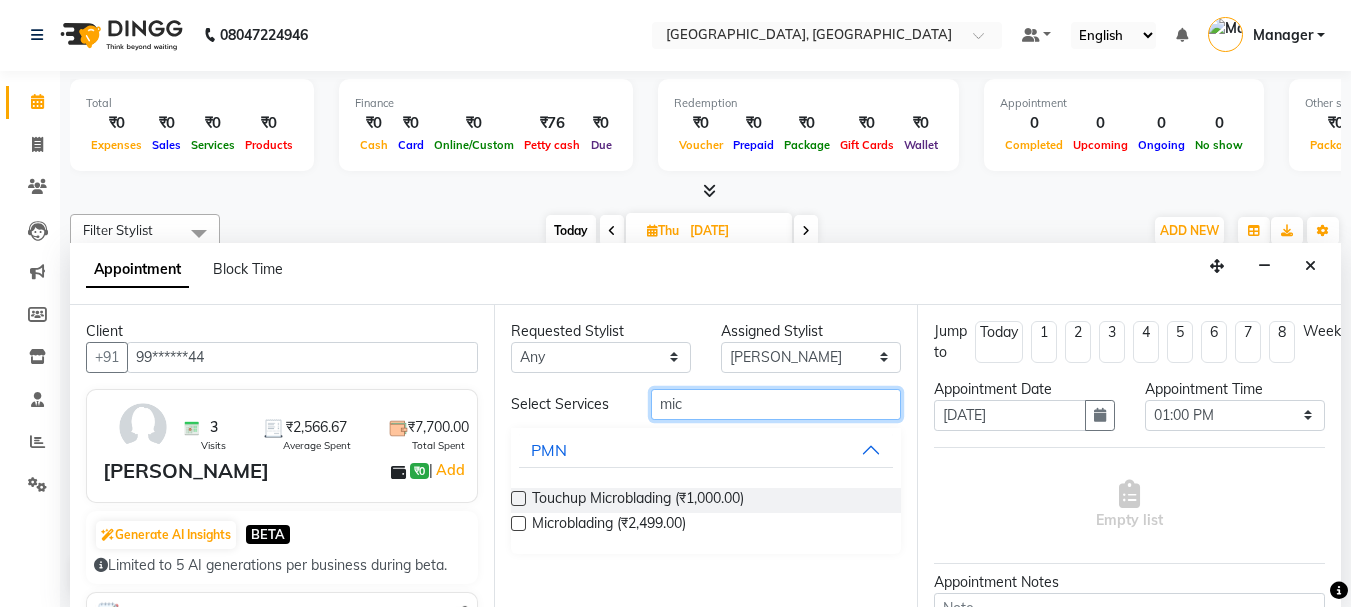 type on "mic" 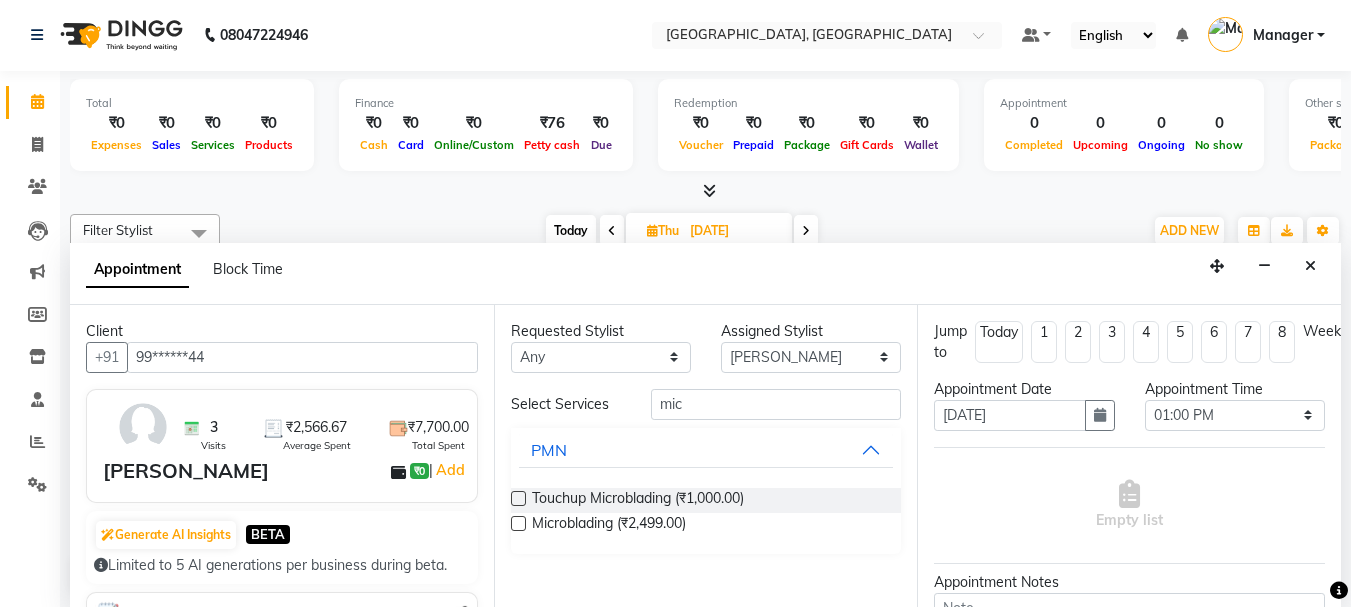 click at bounding box center [518, 523] 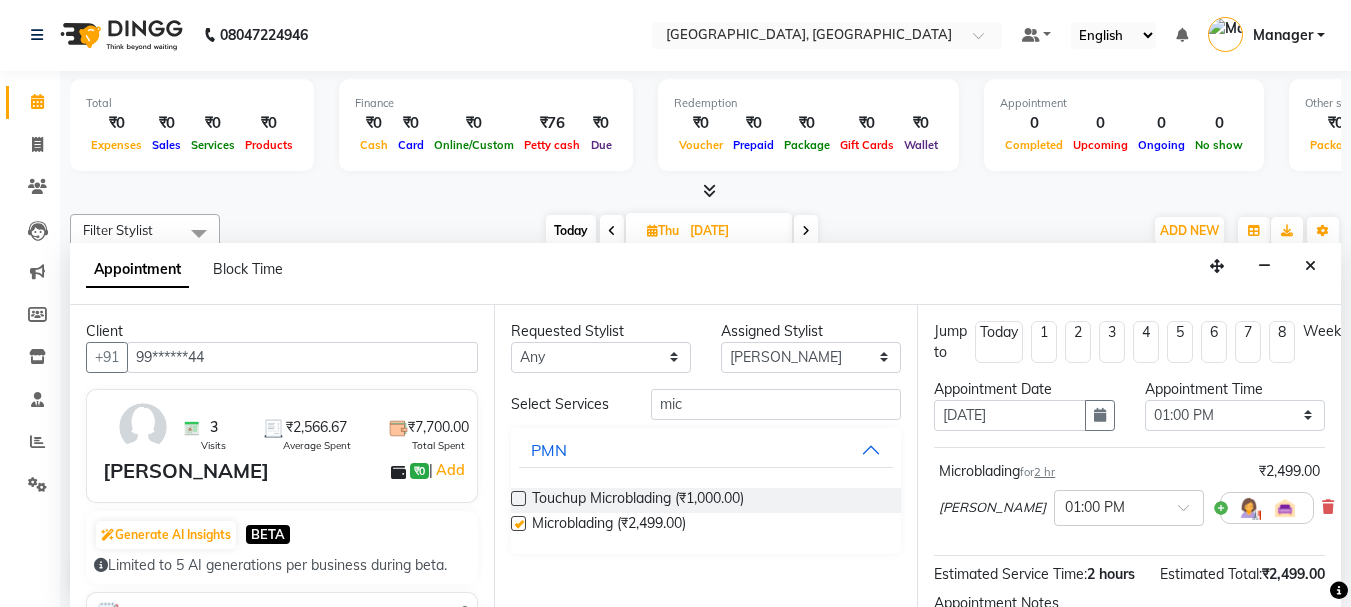 checkbox on "false" 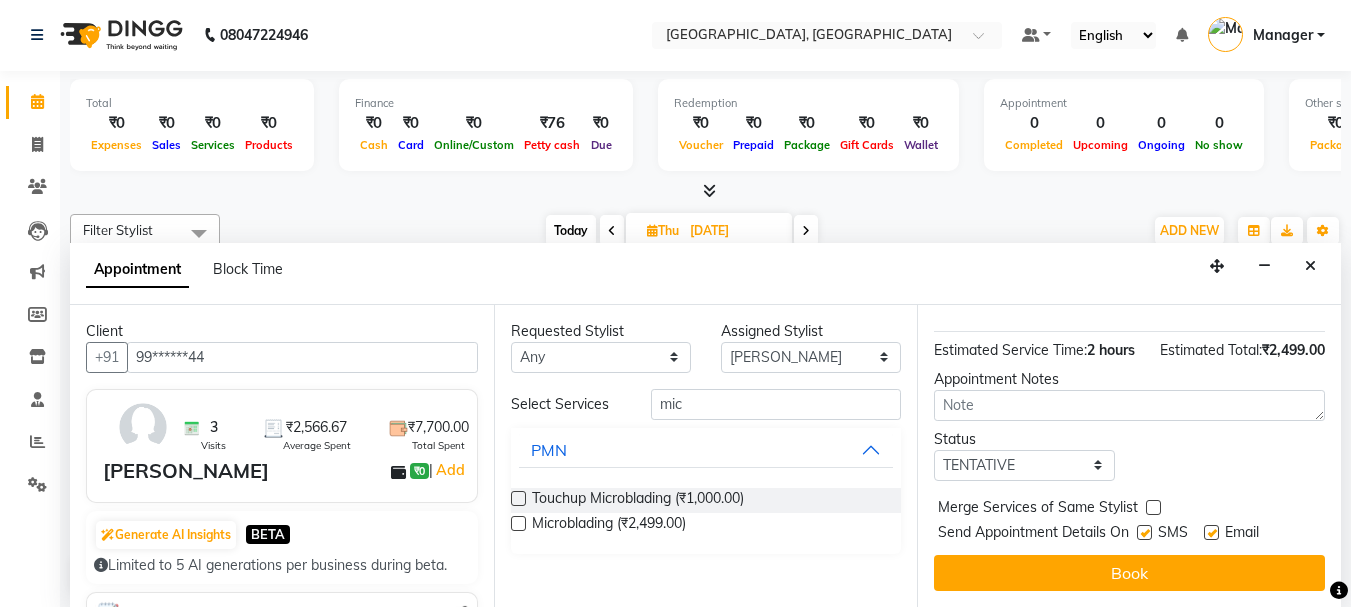 scroll, scrollTop: 251, scrollLeft: 0, axis: vertical 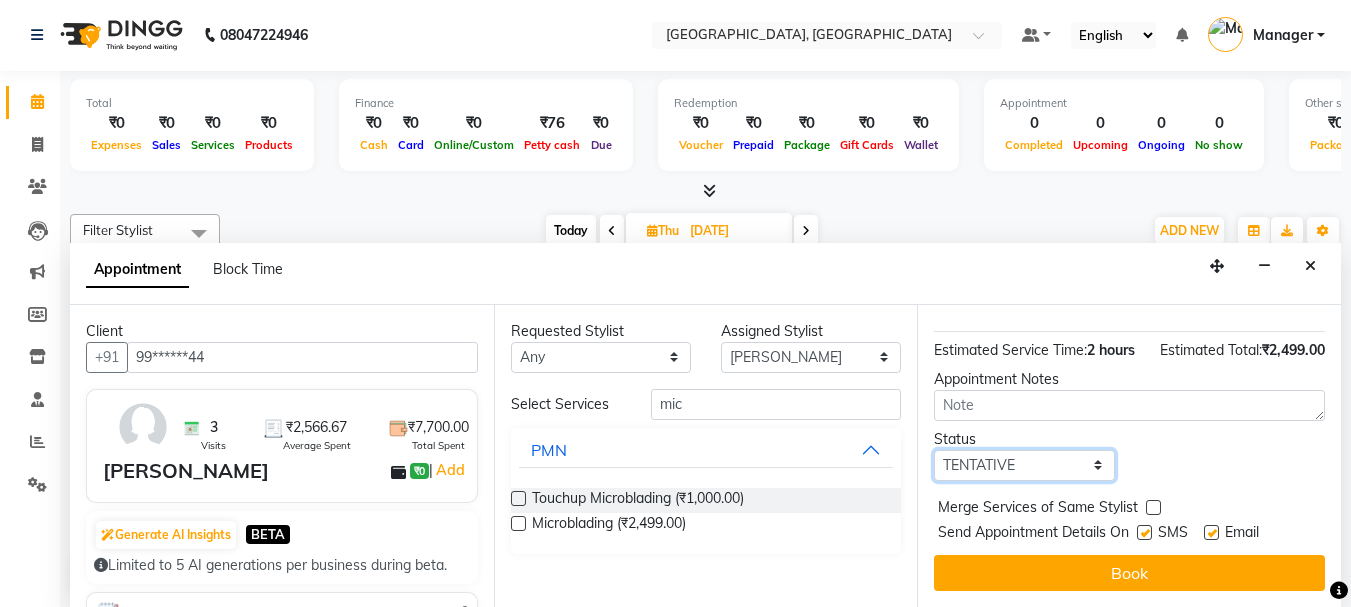 click on "Select TENTATIVE CONFIRM UPCOMING" at bounding box center [1024, 465] 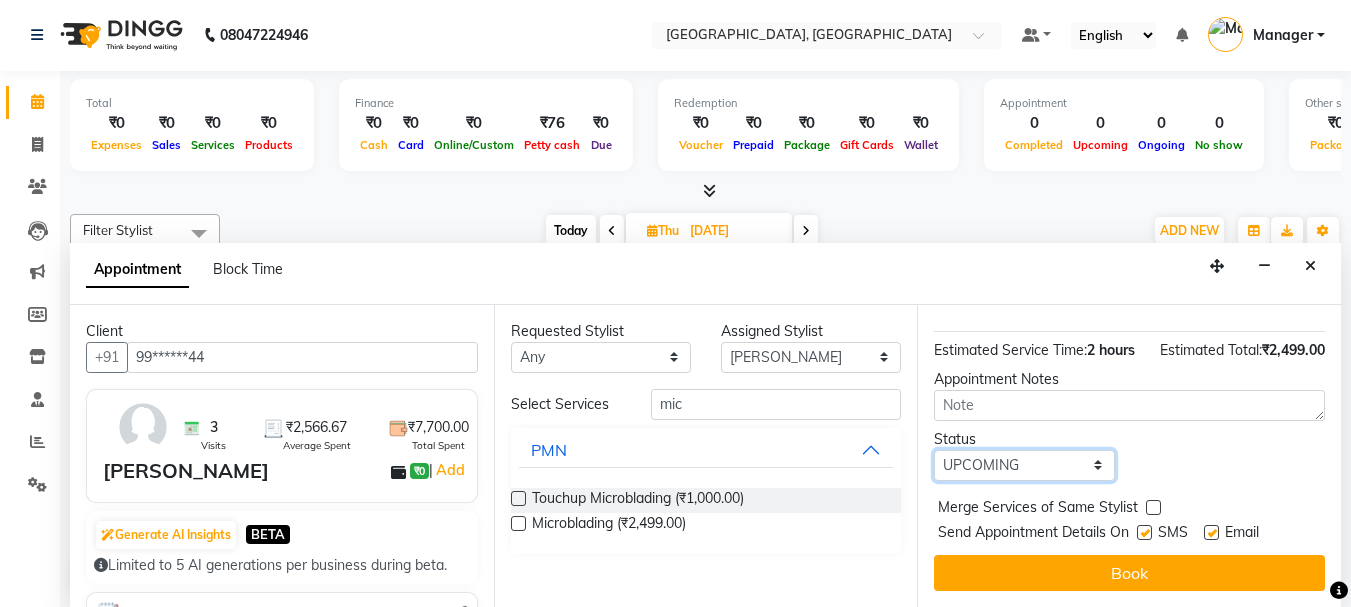 click on "Select TENTATIVE CONFIRM UPCOMING" at bounding box center (1024, 465) 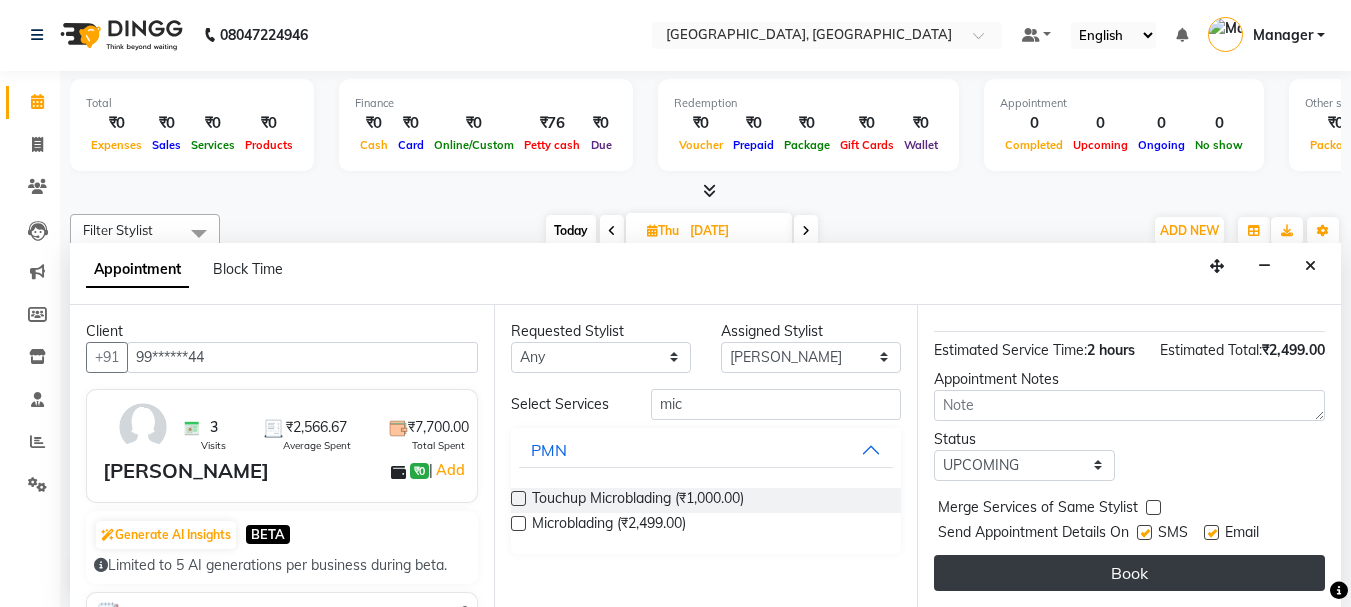 click on "Book" at bounding box center (1129, 573) 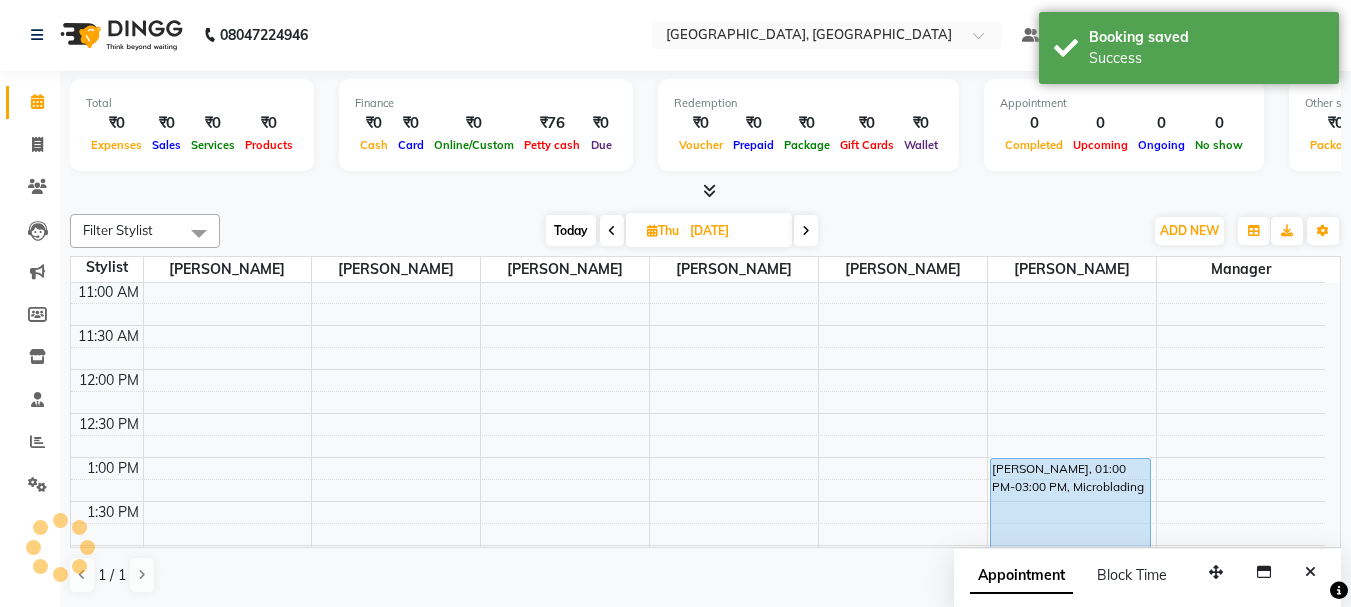 scroll, scrollTop: 0, scrollLeft: 0, axis: both 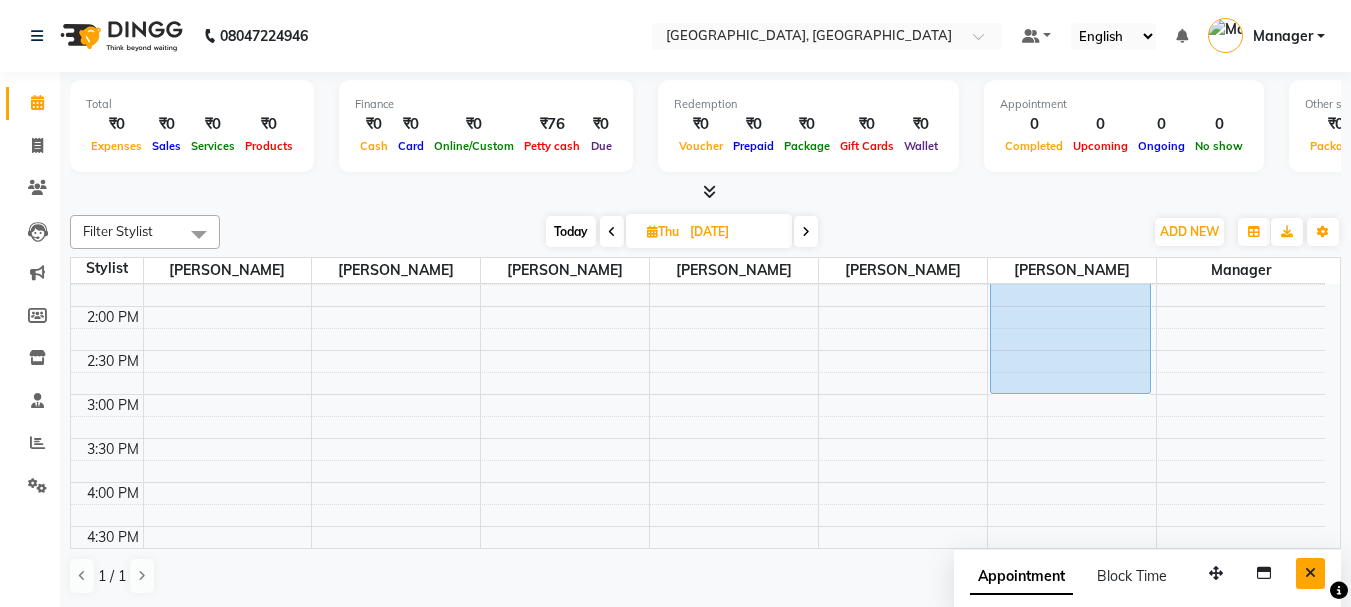 click at bounding box center [1310, 573] 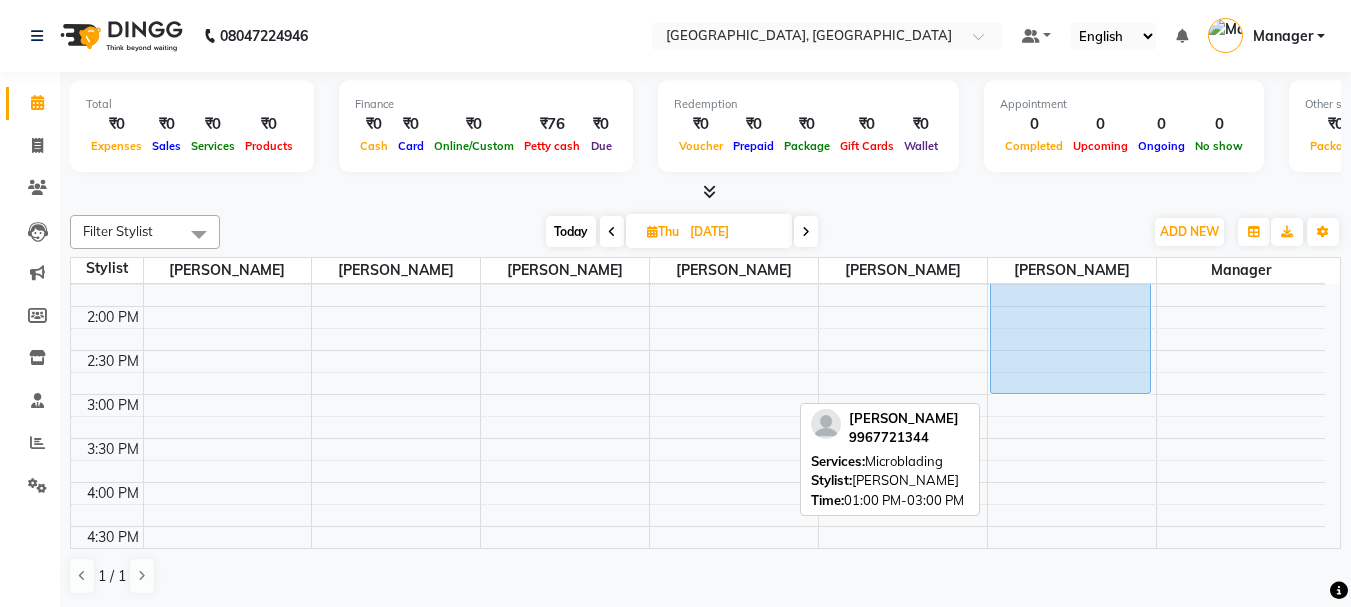 click on "[PERSON_NAME], 01:00 PM-03:00 PM, Microblading" at bounding box center (1071, 306) 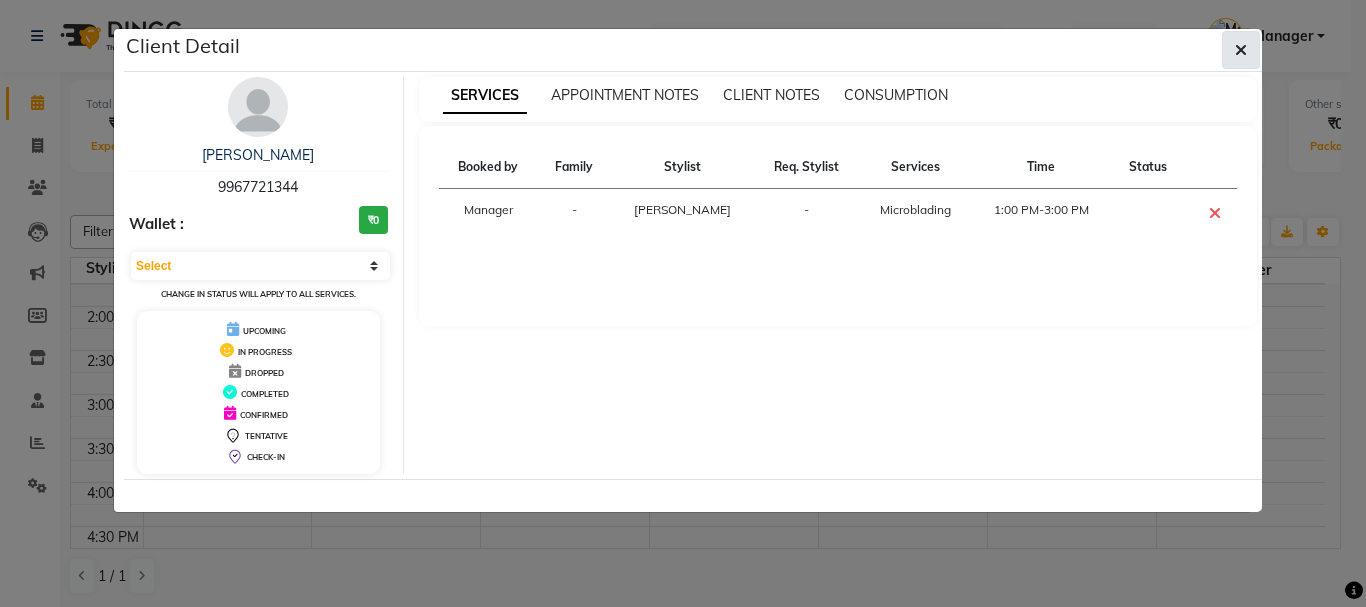 click 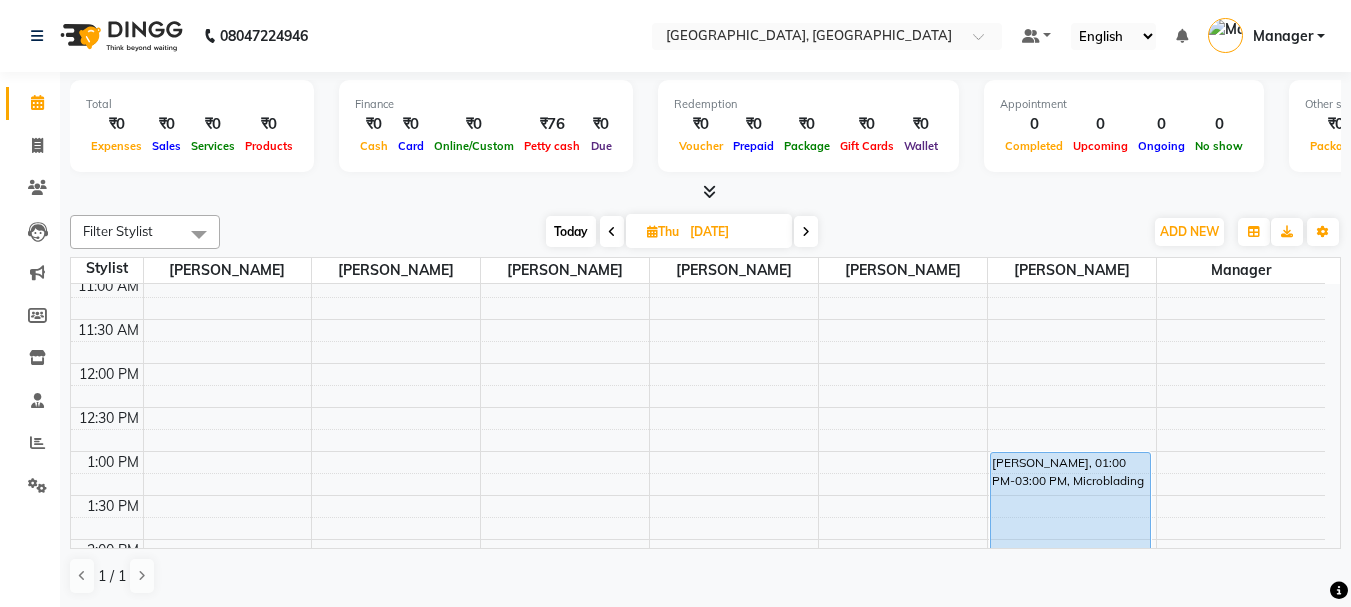 scroll, scrollTop: 49, scrollLeft: 0, axis: vertical 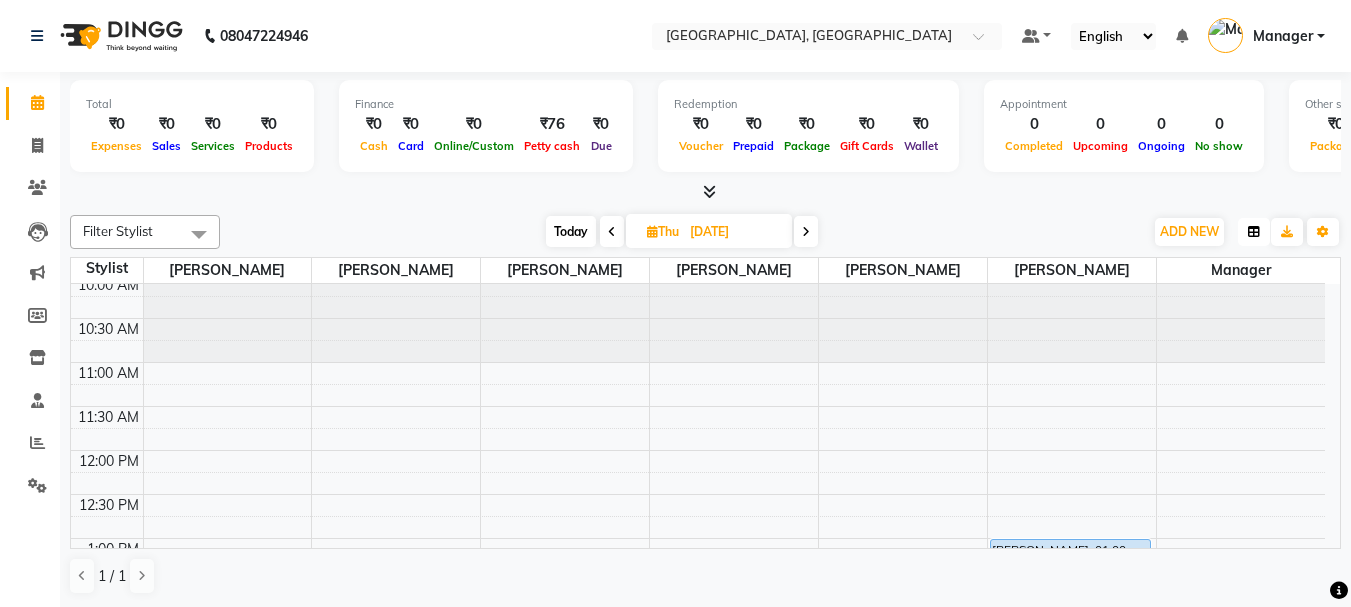 click at bounding box center [1254, 232] 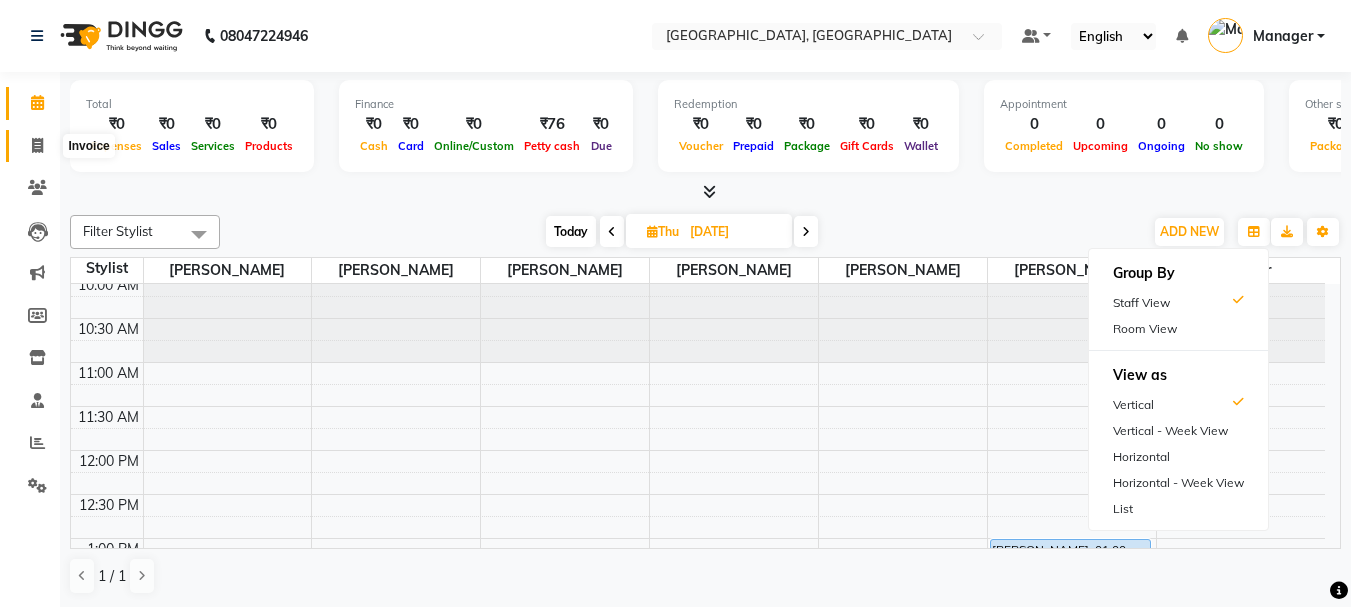 click 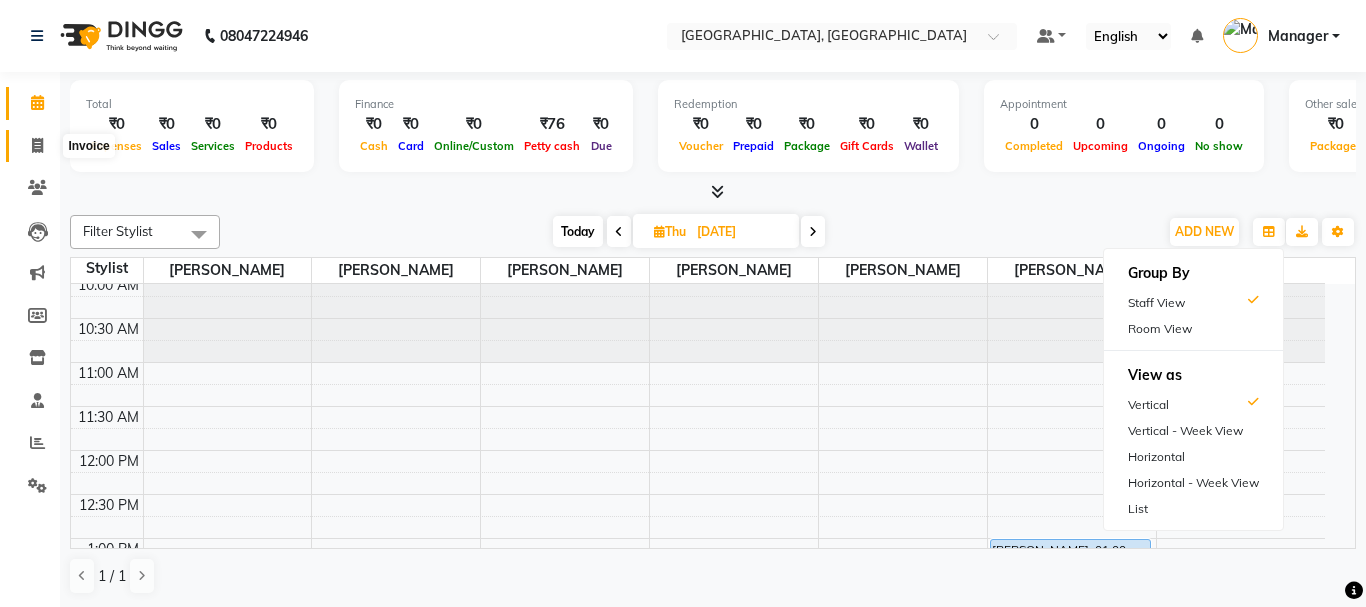 select on "service" 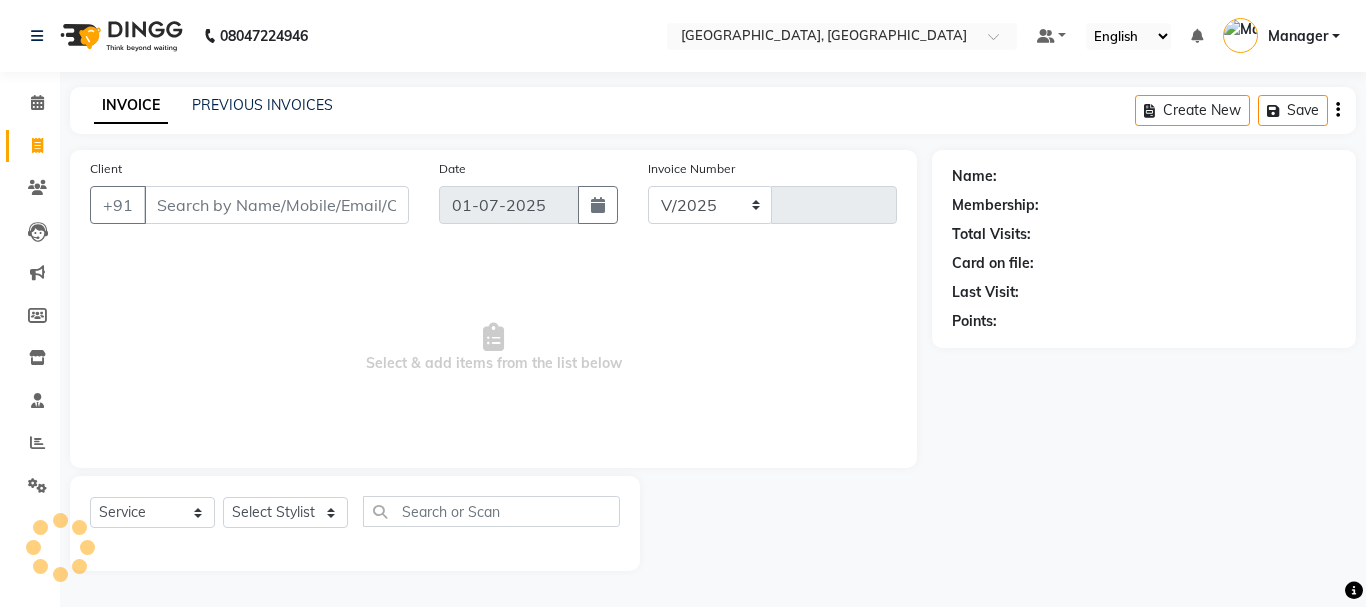 select on "7742" 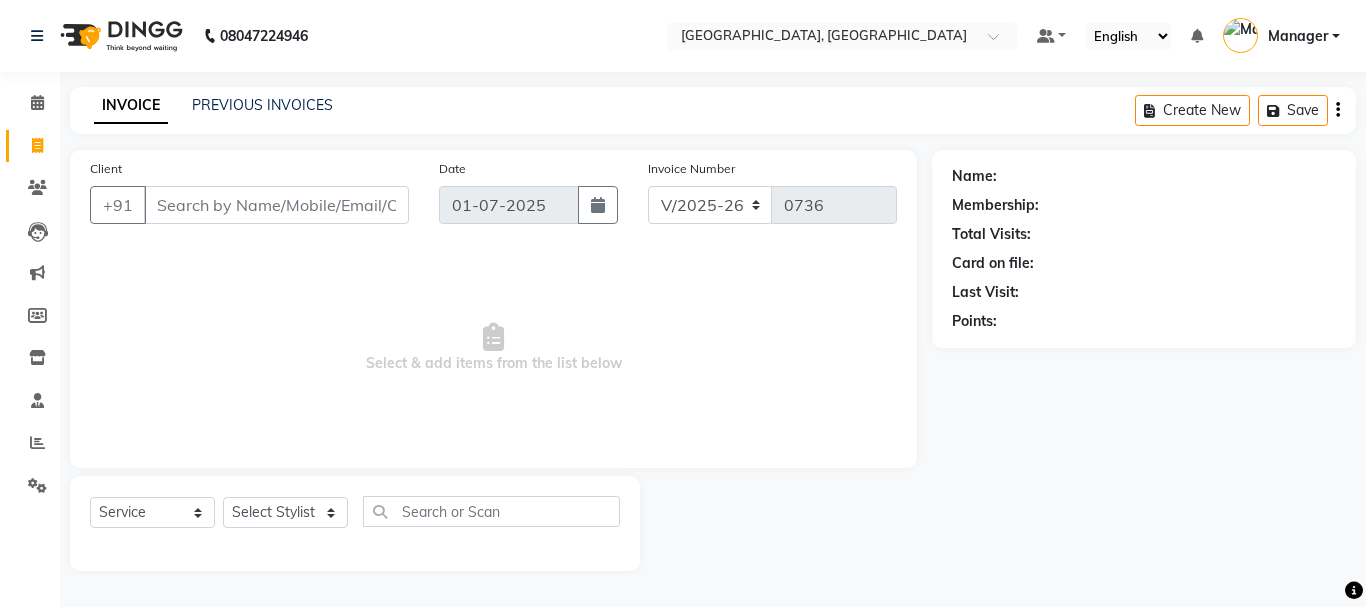 click on "Client" at bounding box center [276, 205] 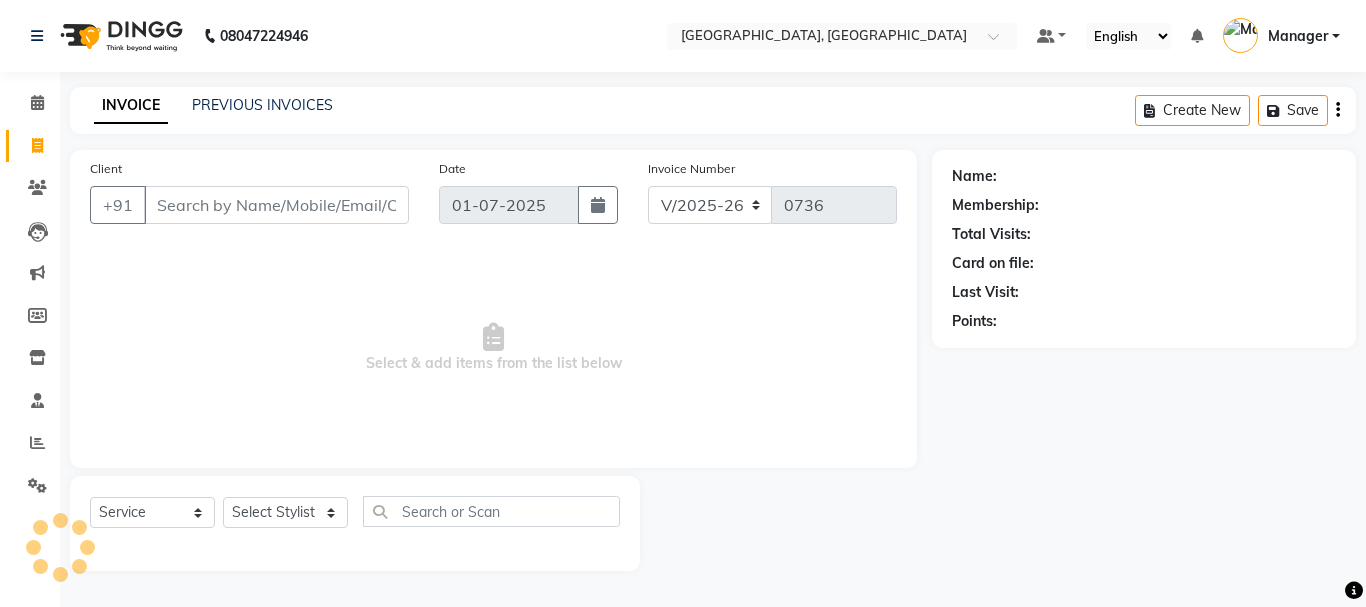 select on "membership" 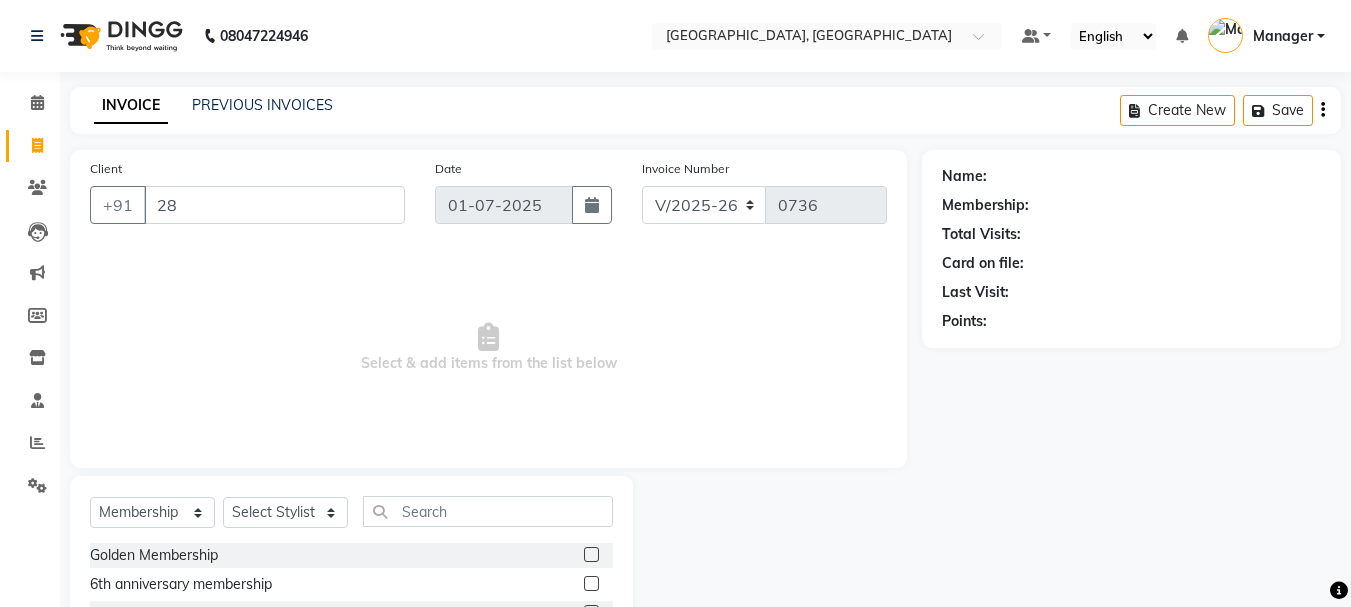 type on "2" 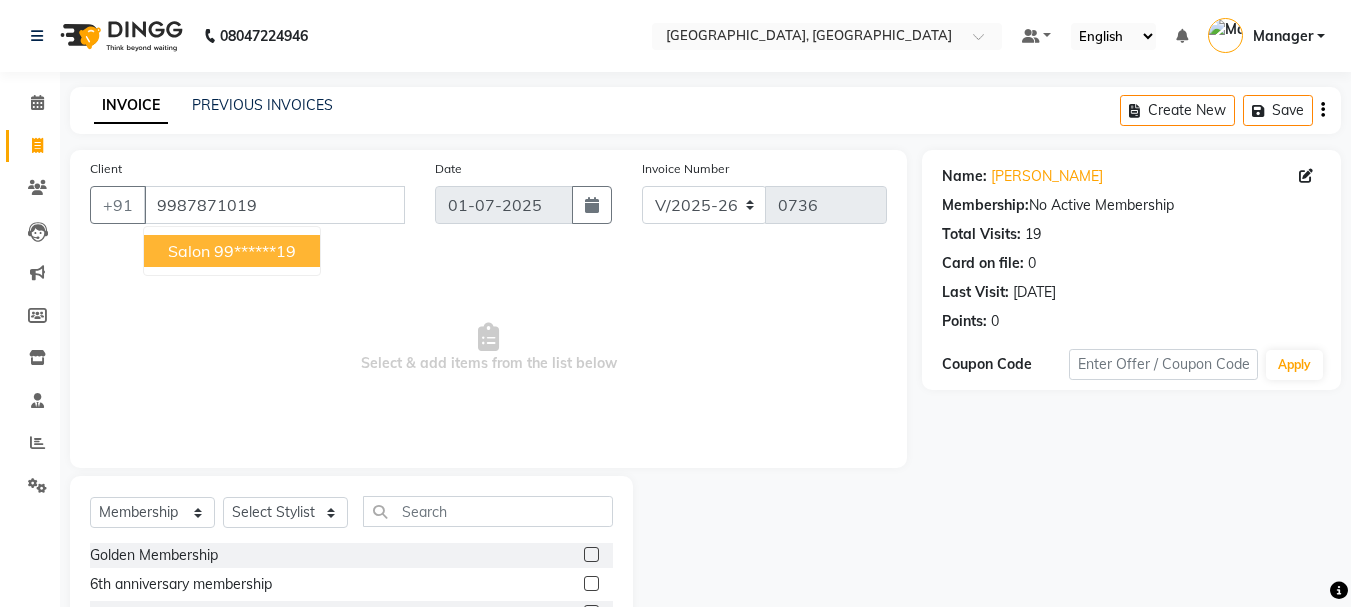 click on "99******19" at bounding box center [255, 251] 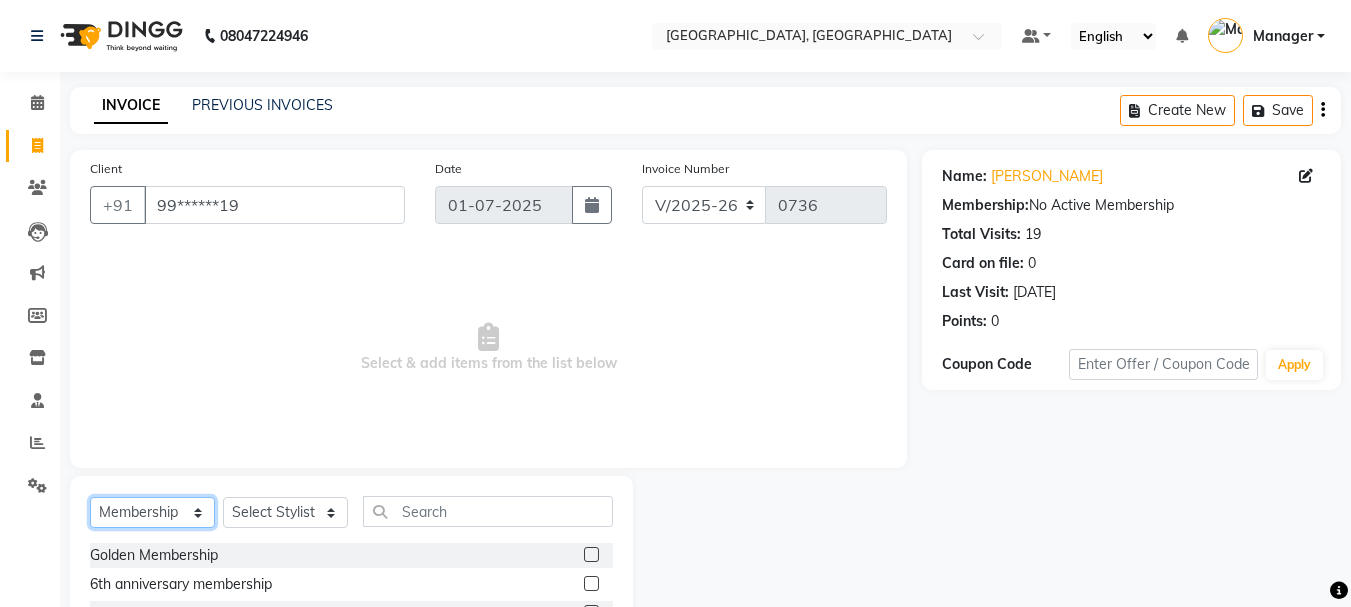 click on "Select  Service  Product  Membership  Package Voucher Prepaid Gift Card" 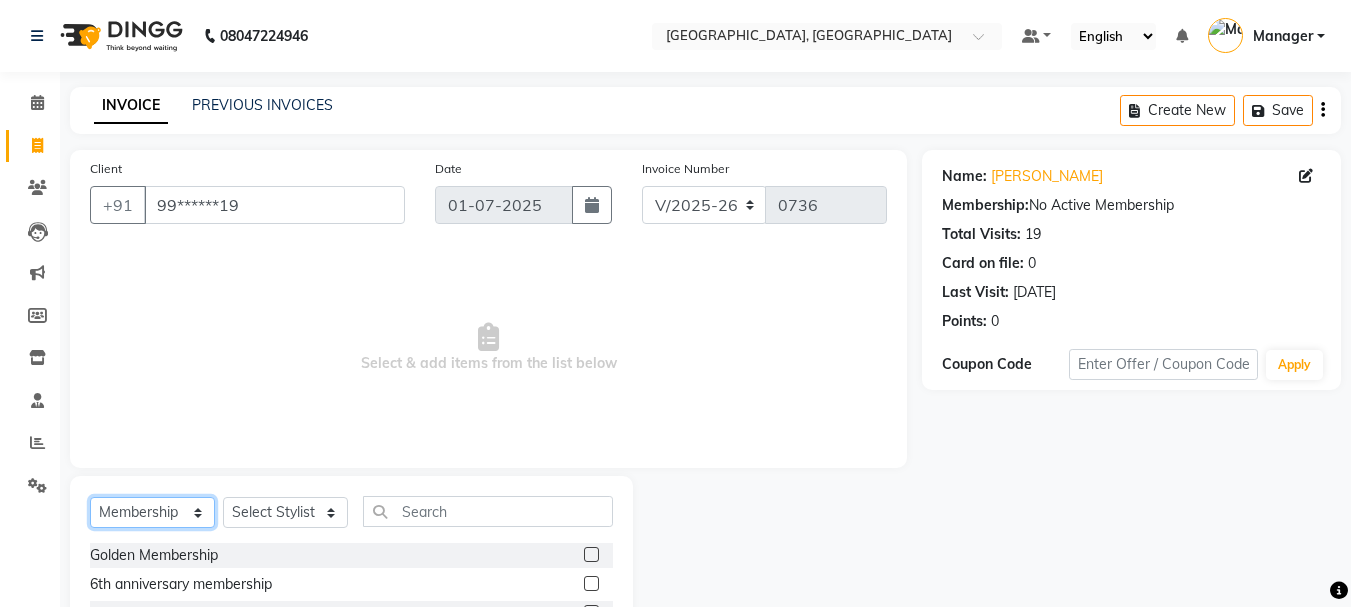 select on "service" 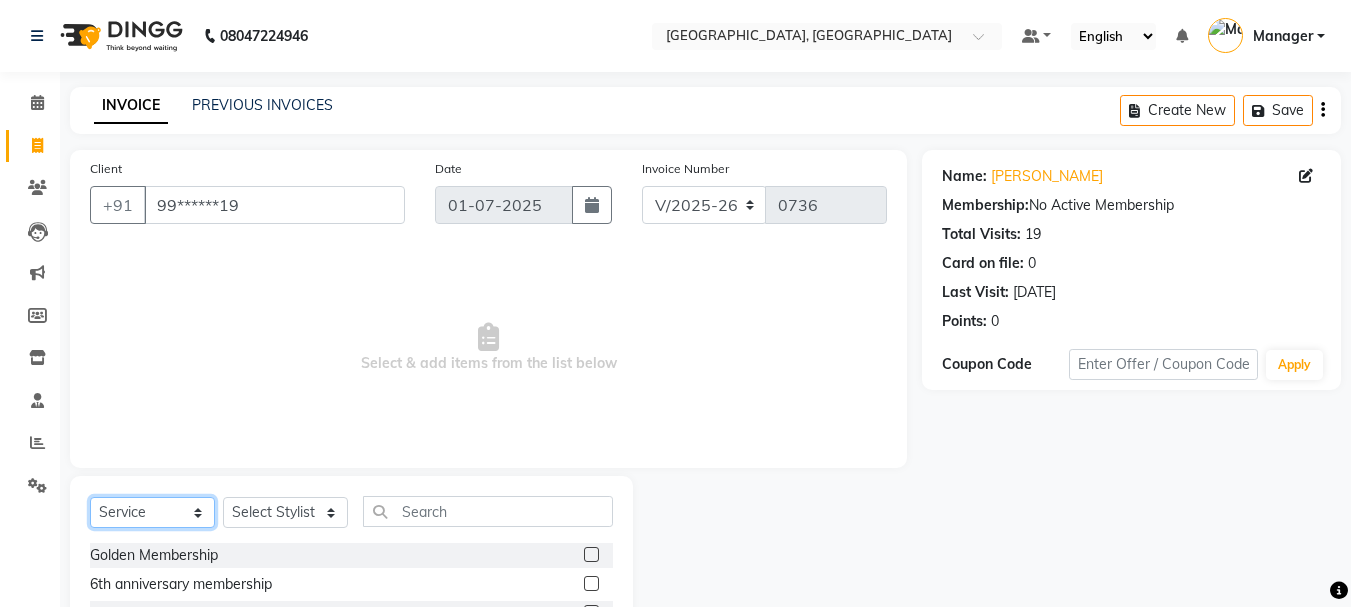 click on "Select  Service  Product  Membership  Package Voucher Prepaid Gift Card" 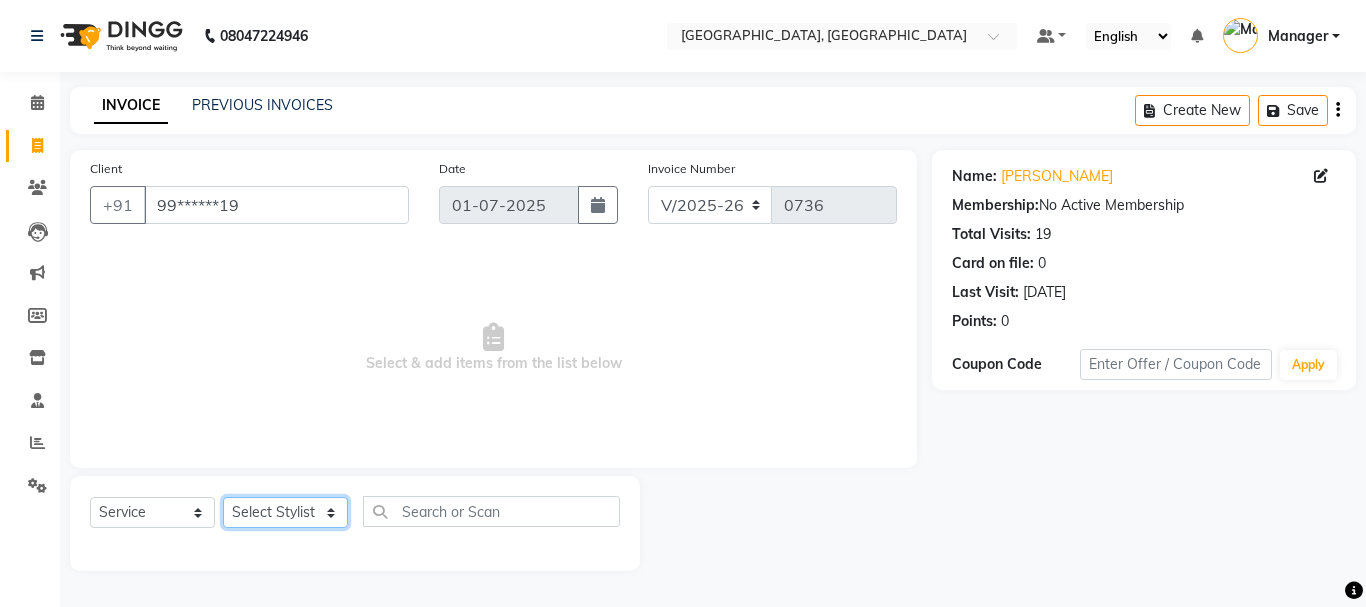 click on "Select Stylist Jyoti wadar Manager [PERSON_NAME] [PERSON_NAME]  [PERSON_NAME] [PERSON_NAME]  [PERSON_NAME] [PERSON_NAME] [PERSON_NAME]" 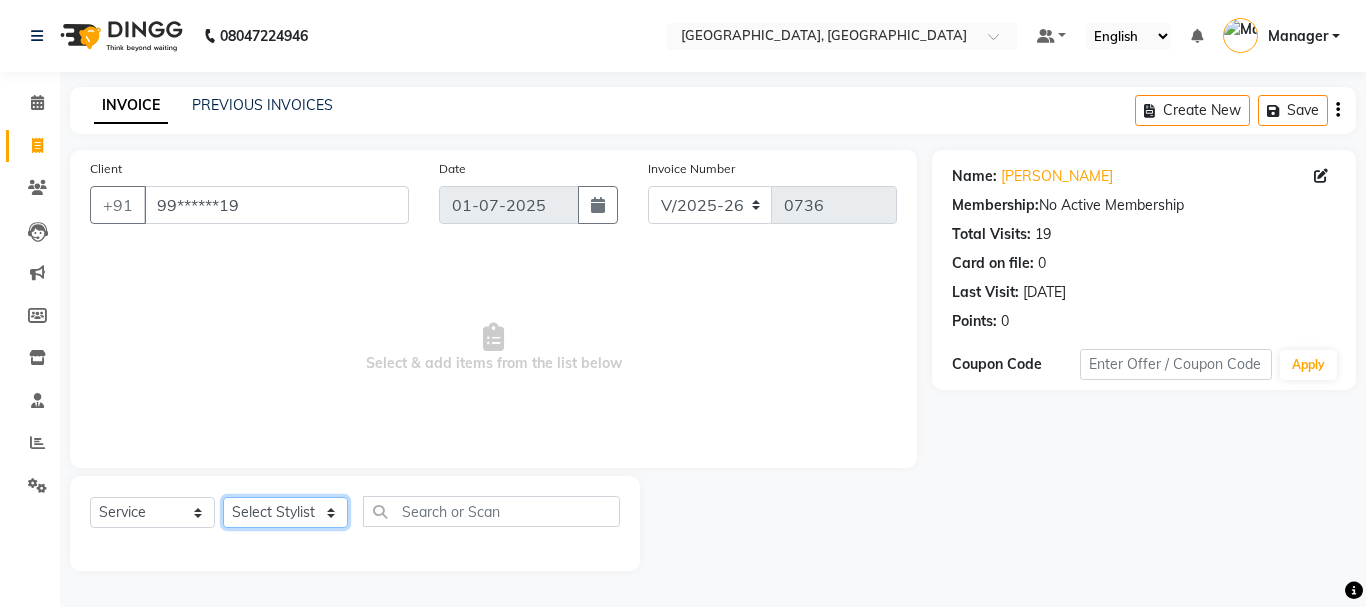 select on "70111" 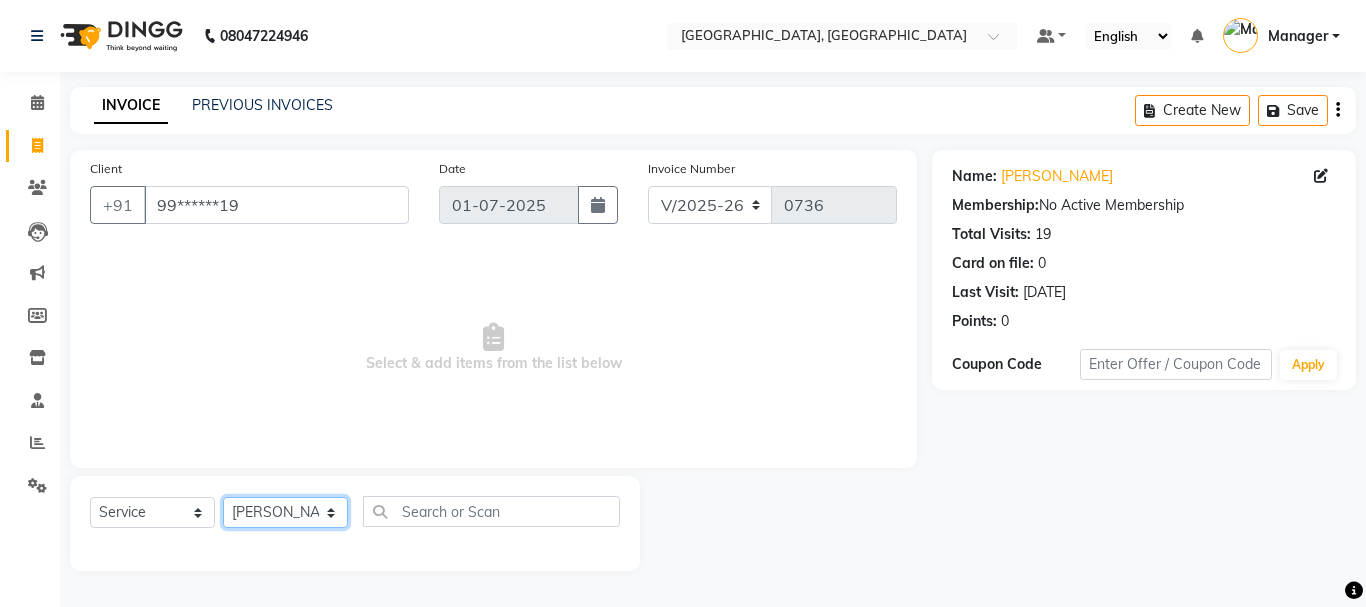 click on "Select Stylist Jyoti wadar Manager [PERSON_NAME] [PERSON_NAME]  [PERSON_NAME] [PERSON_NAME]  [PERSON_NAME] [PERSON_NAME] [PERSON_NAME]" 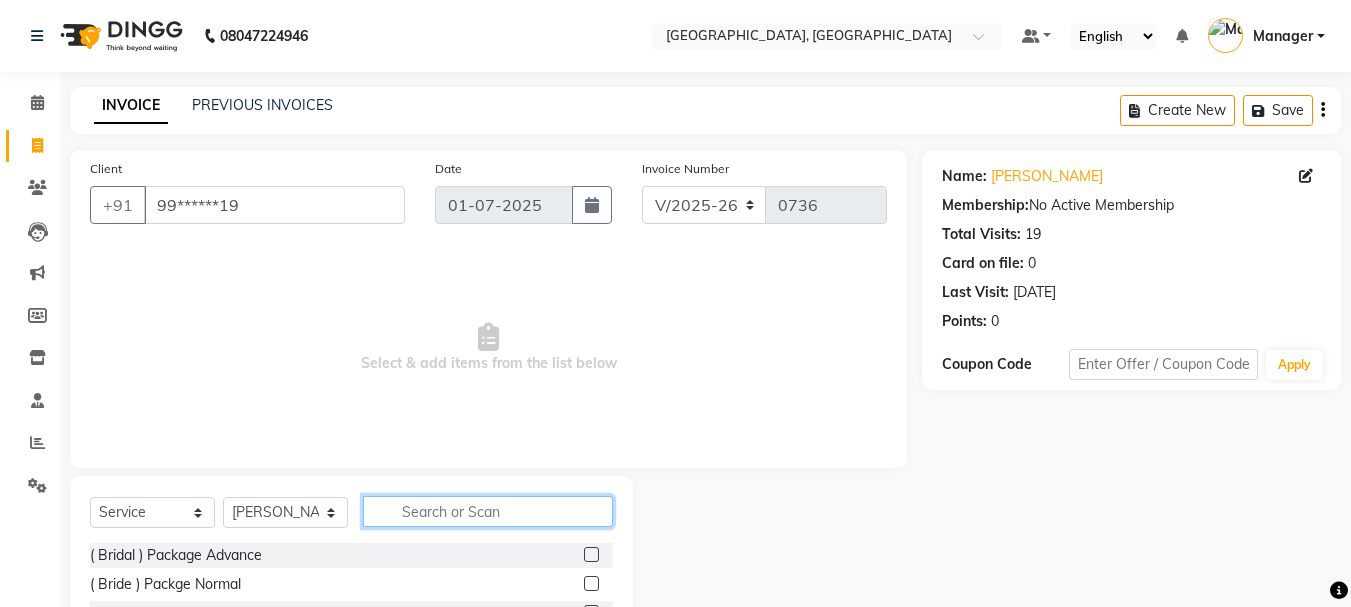 click 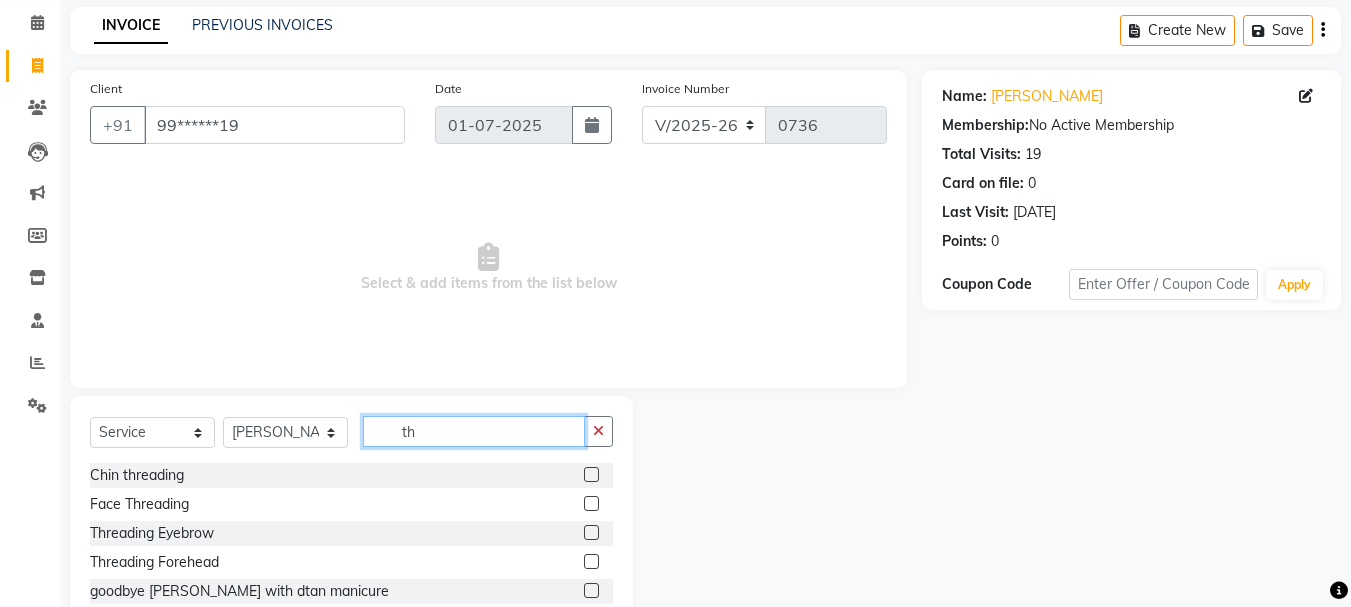 scroll, scrollTop: 120, scrollLeft: 0, axis: vertical 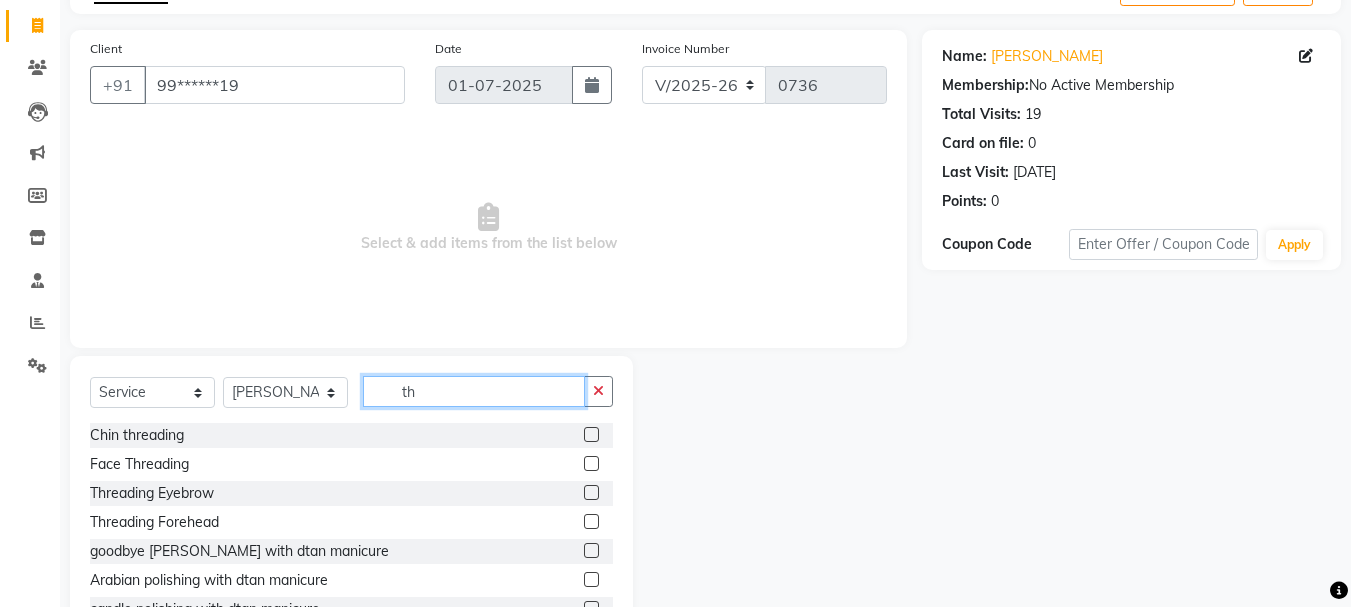 type on "th" 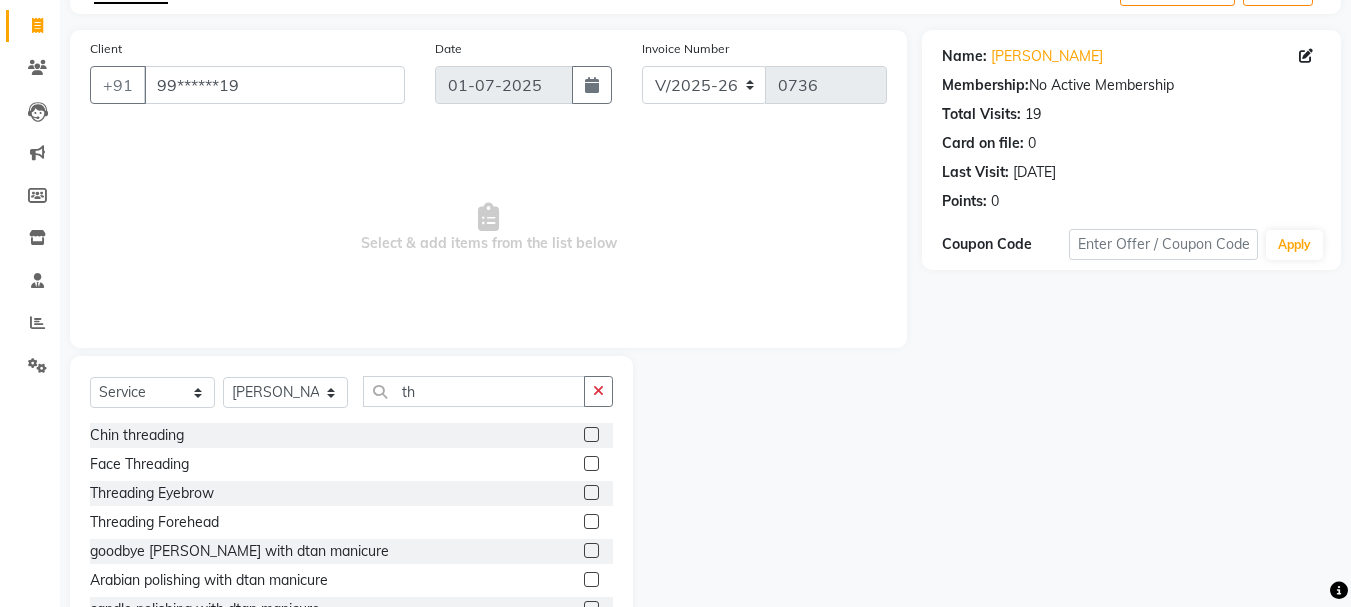 drag, startPoint x: 589, startPoint y: 488, endPoint x: 576, endPoint y: 491, distance: 13.341664 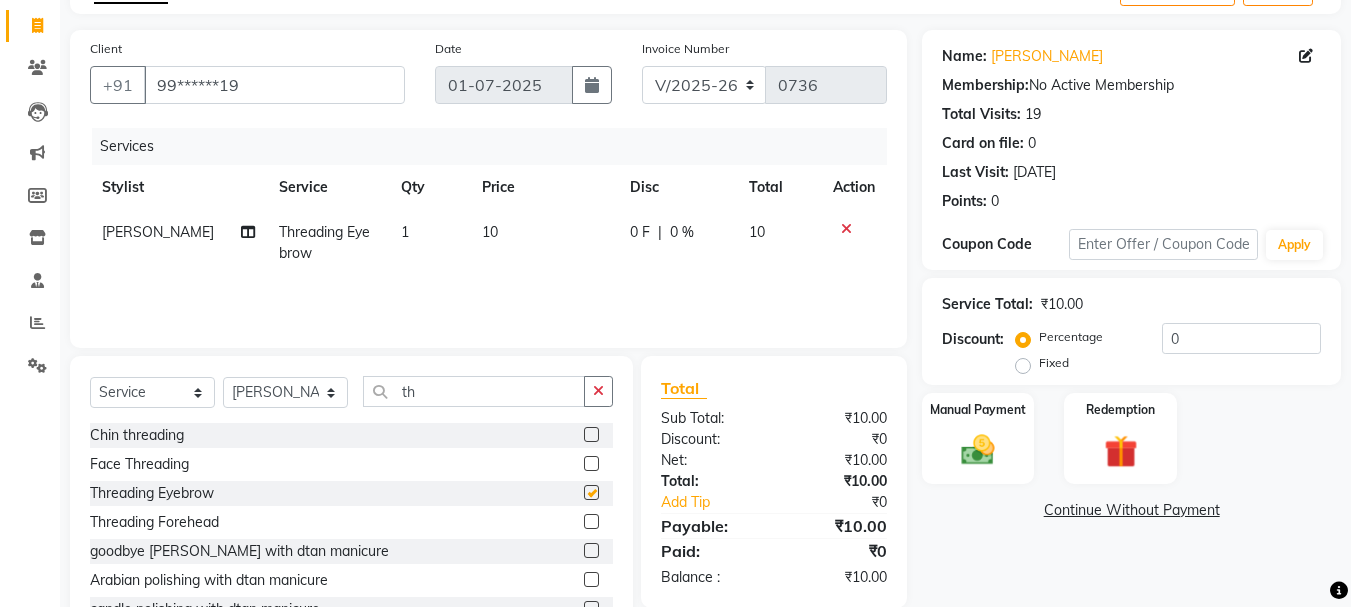 checkbox on "false" 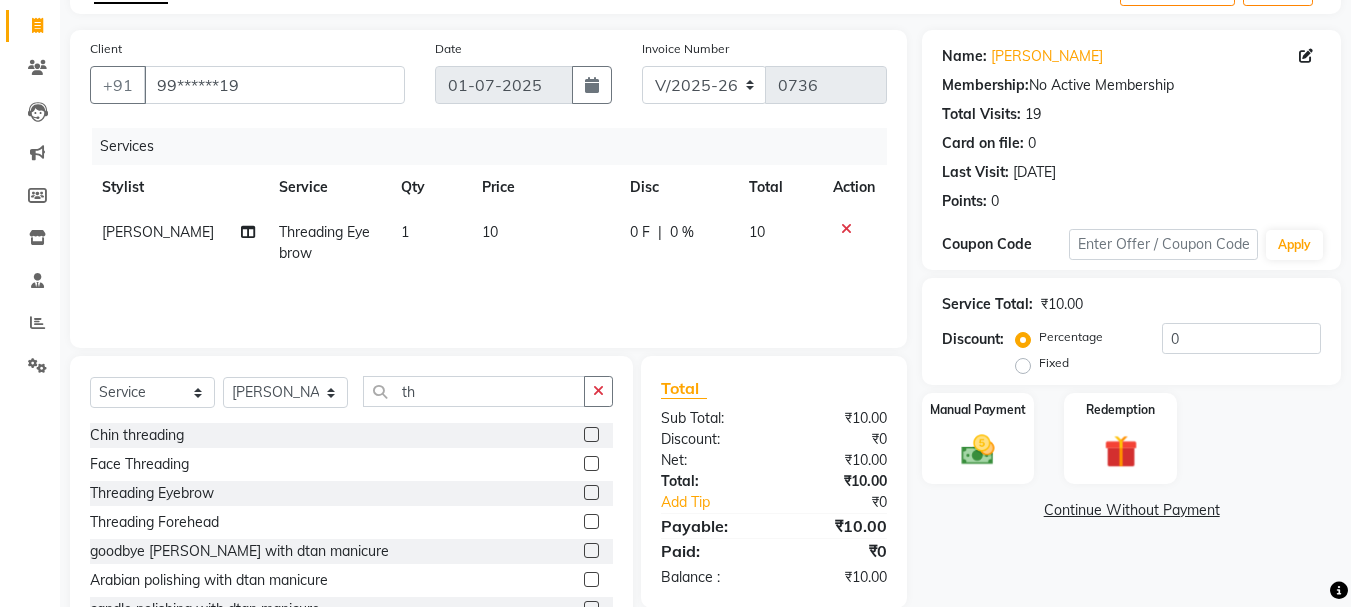 click on "Services Stylist Service Qty Price Disc Total Action [PERSON_NAME] Threading Eyebrow 1 10 0 F | 0 % 10" 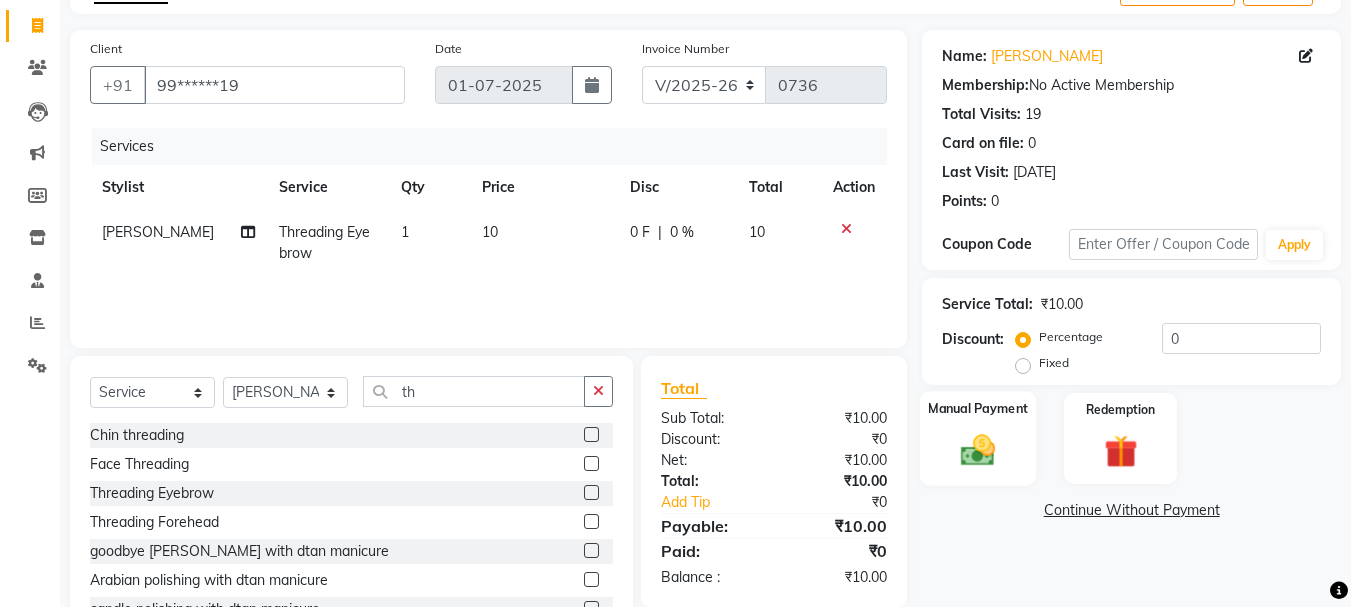 click on "Manual Payment" 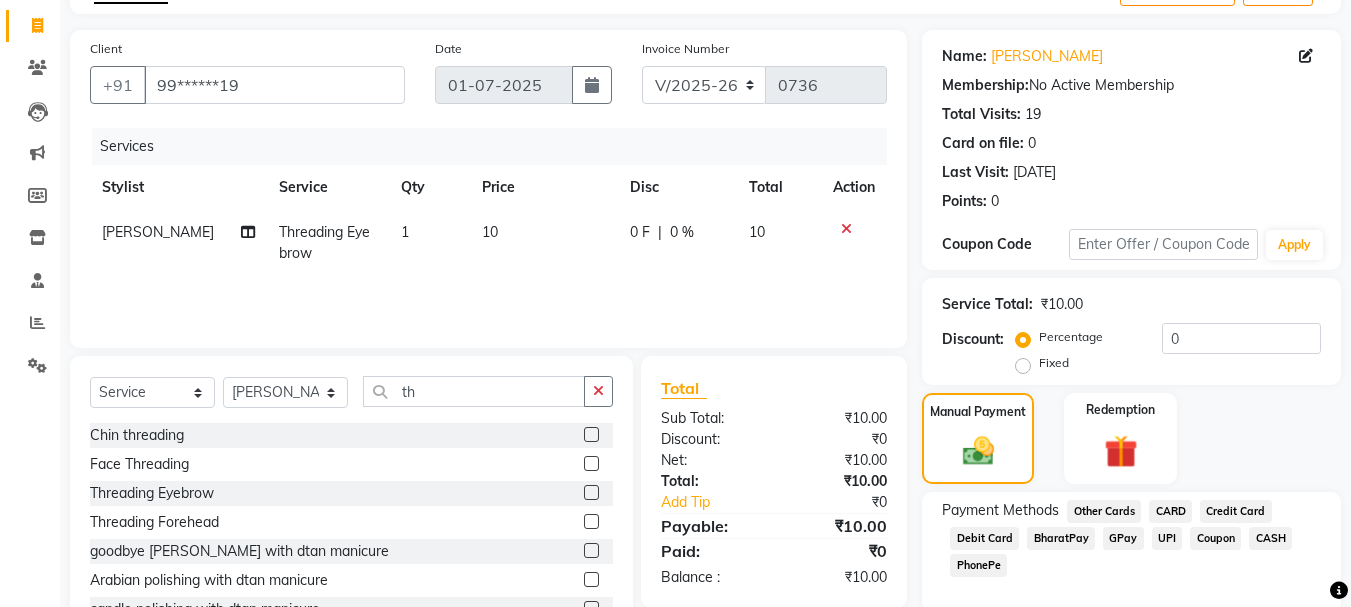 click on "CASH" 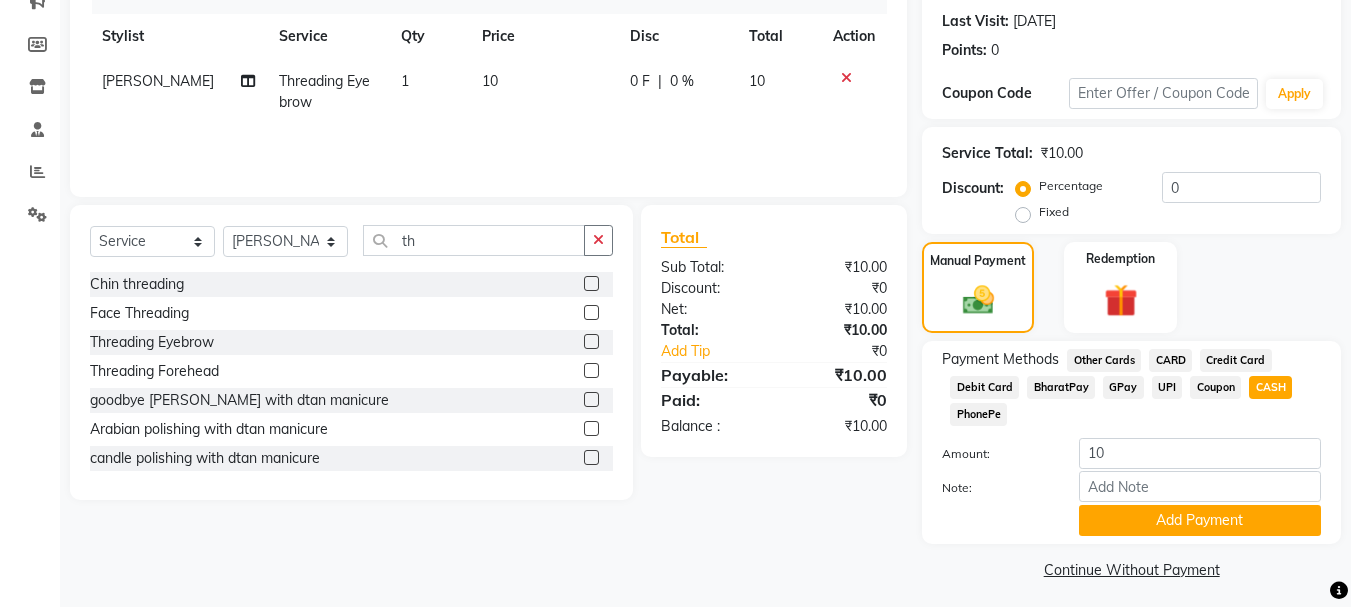scroll, scrollTop: 279, scrollLeft: 0, axis: vertical 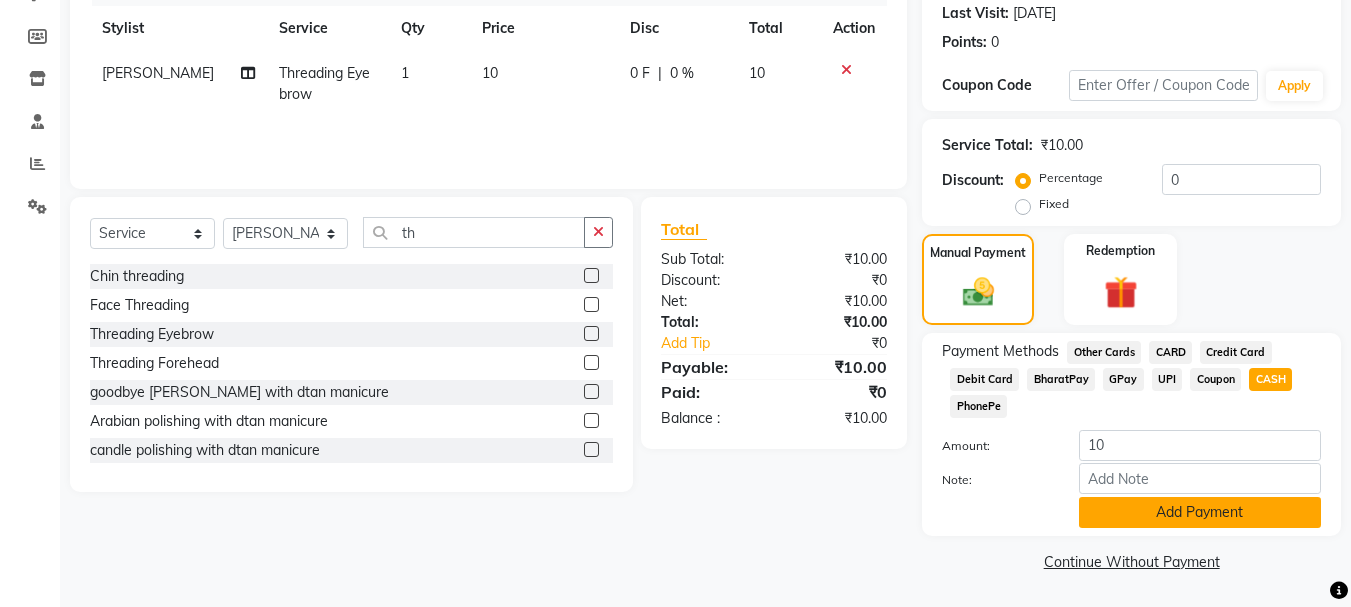 click on "Add Payment" 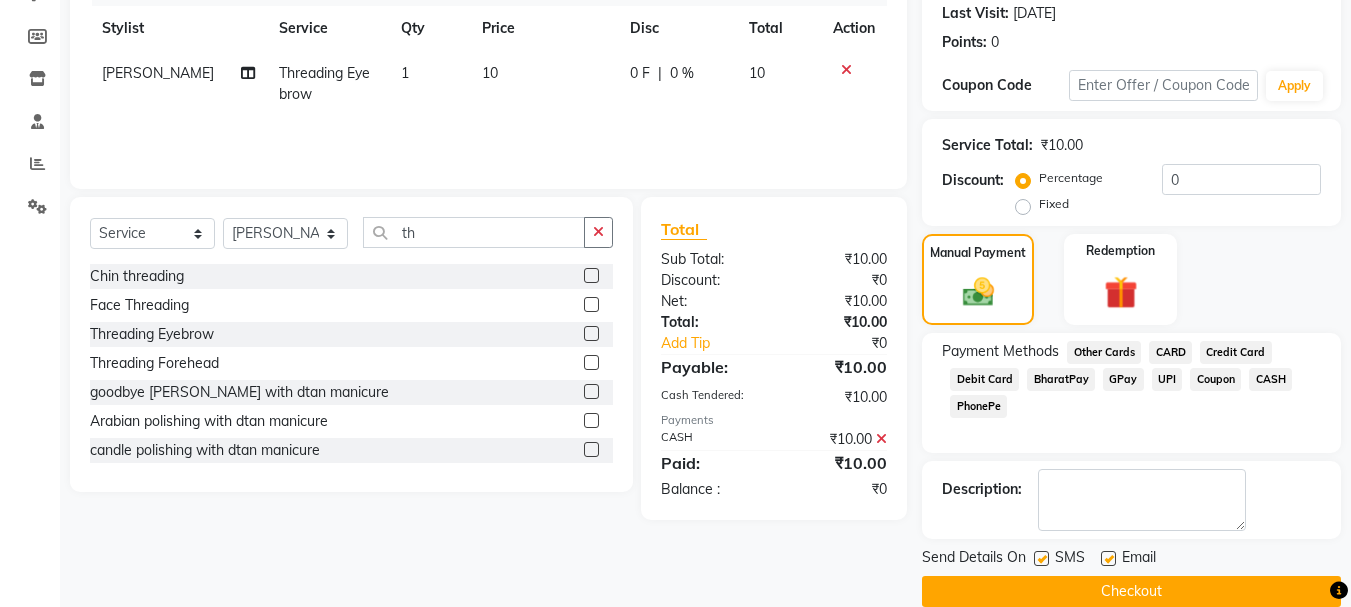 click on "Checkout" 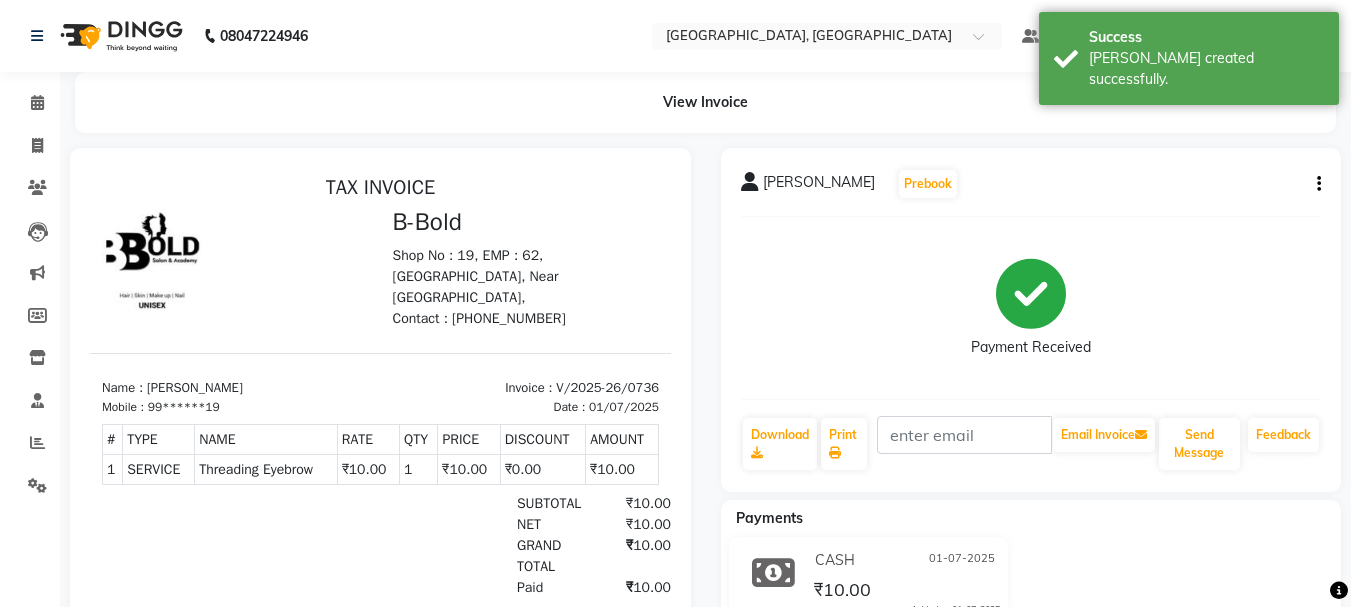 scroll, scrollTop: 0, scrollLeft: 0, axis: both 